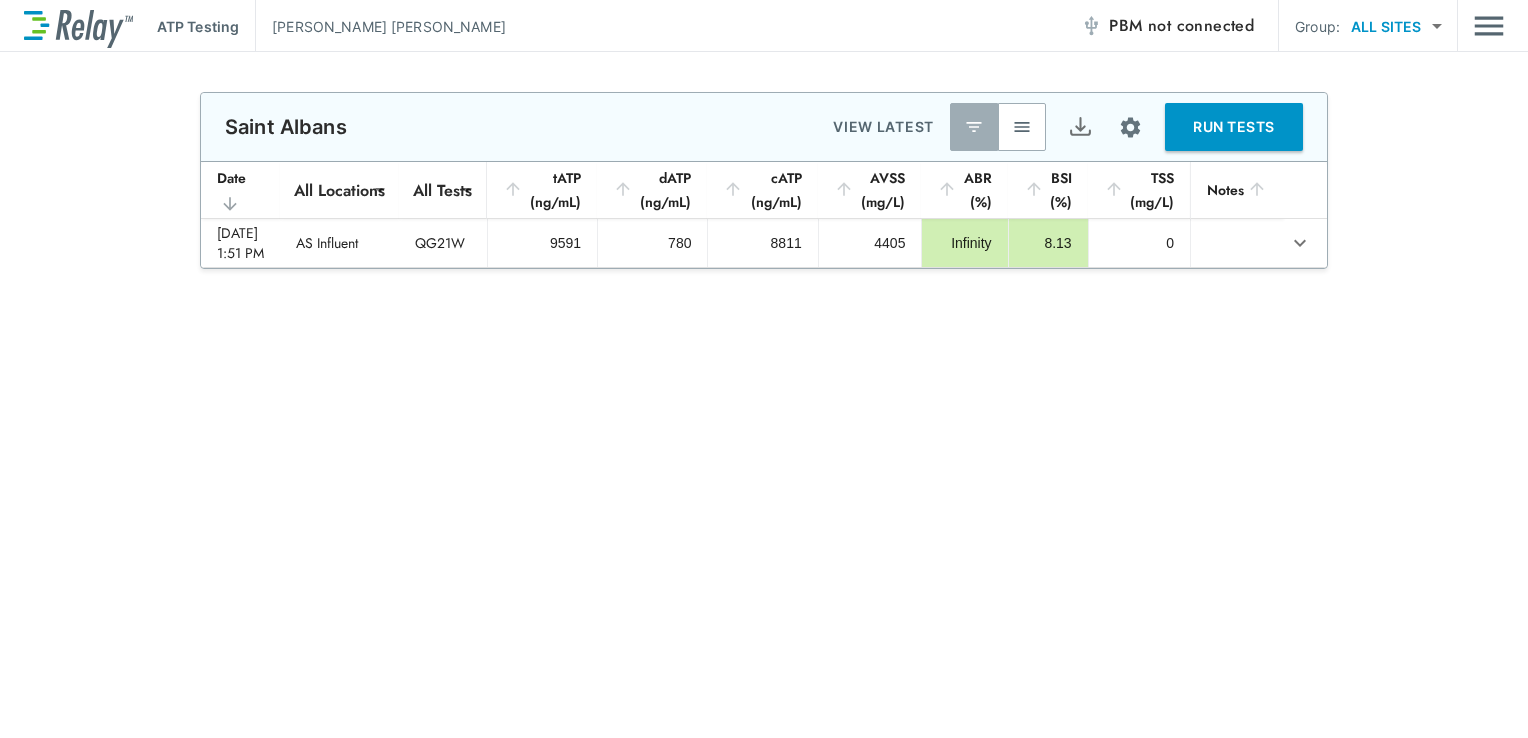 scroll, scrollTop: 0, scrollLeft: 0, axis: both 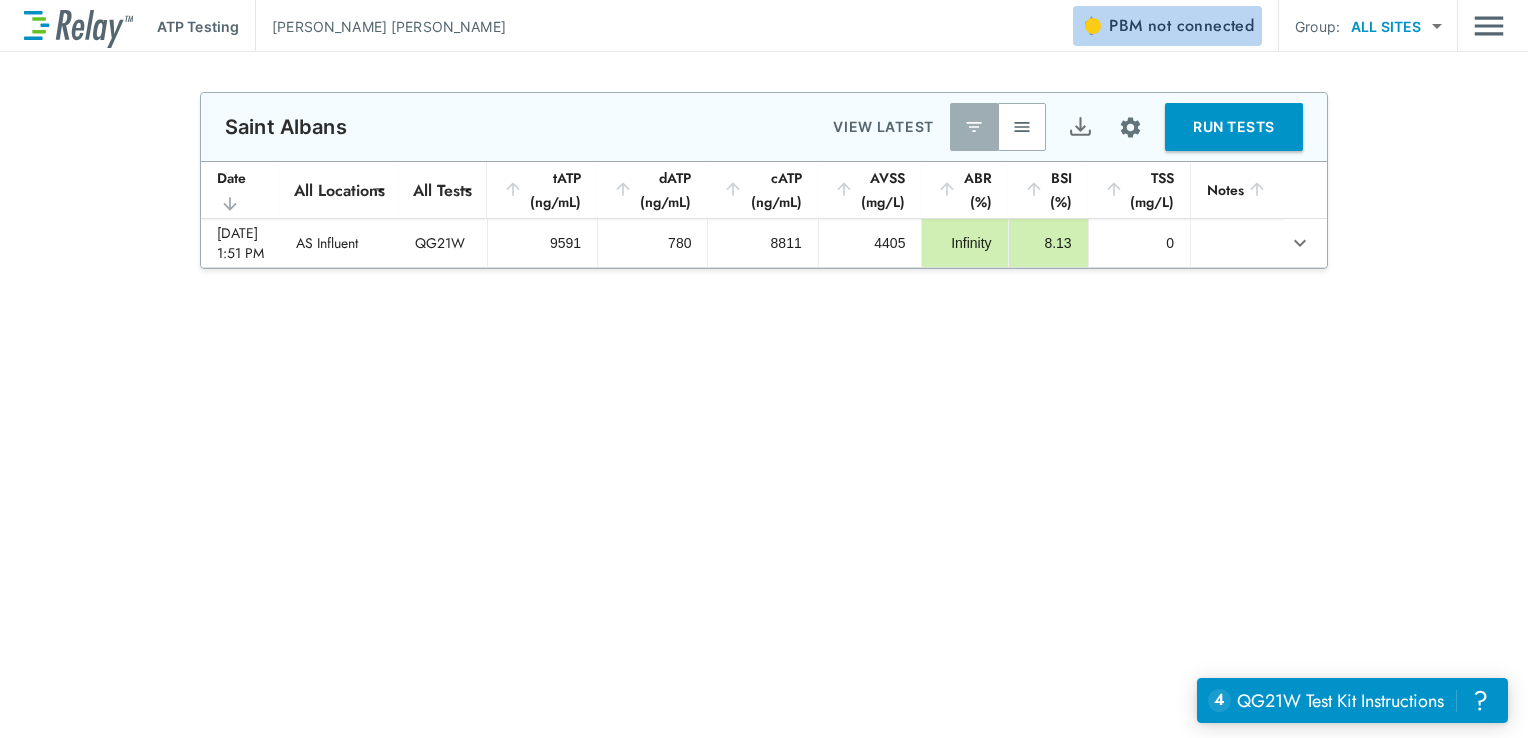 click on "PBM   not connected" at bounding box center (1181, 26) 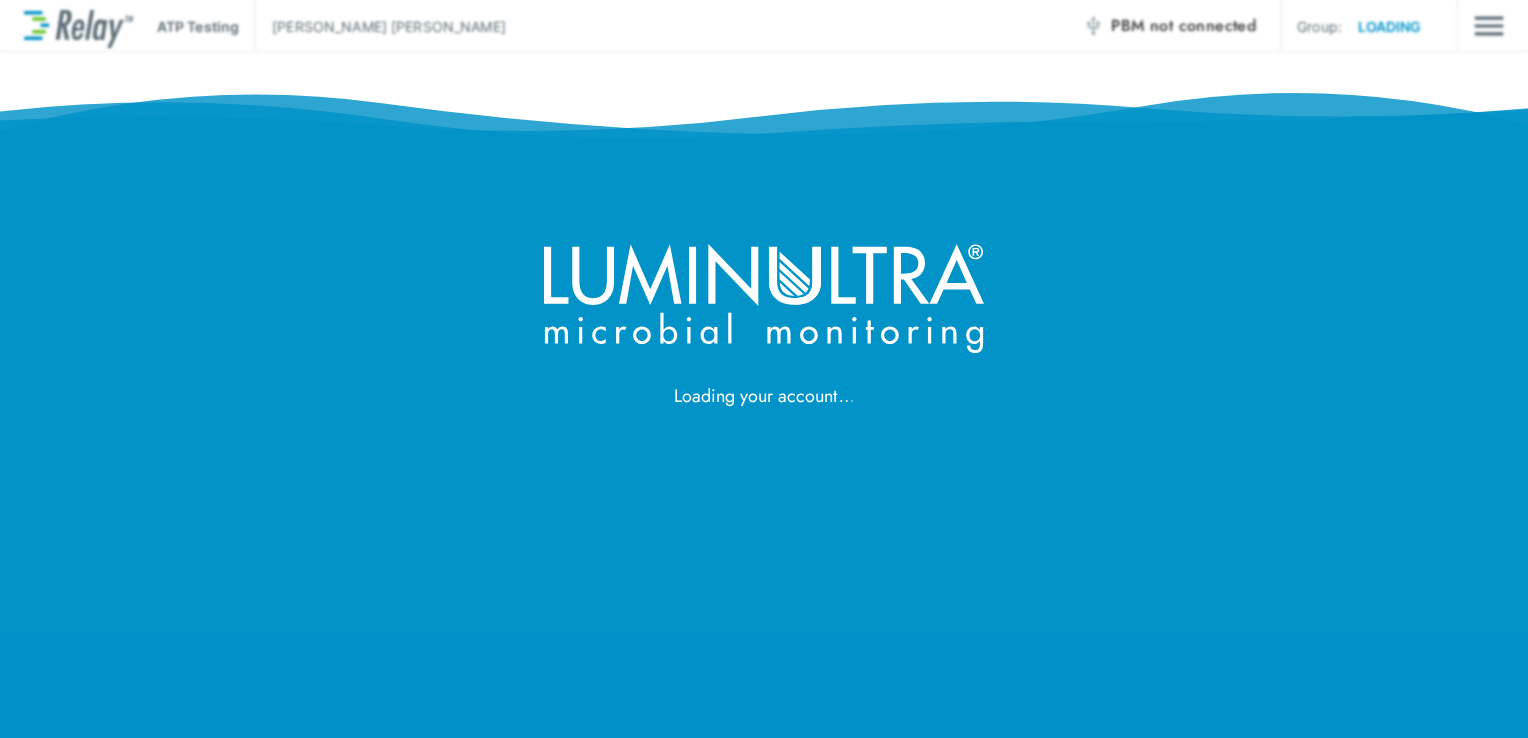 scroll, scrollTop: 0, scrollLeft: 0, axis: both 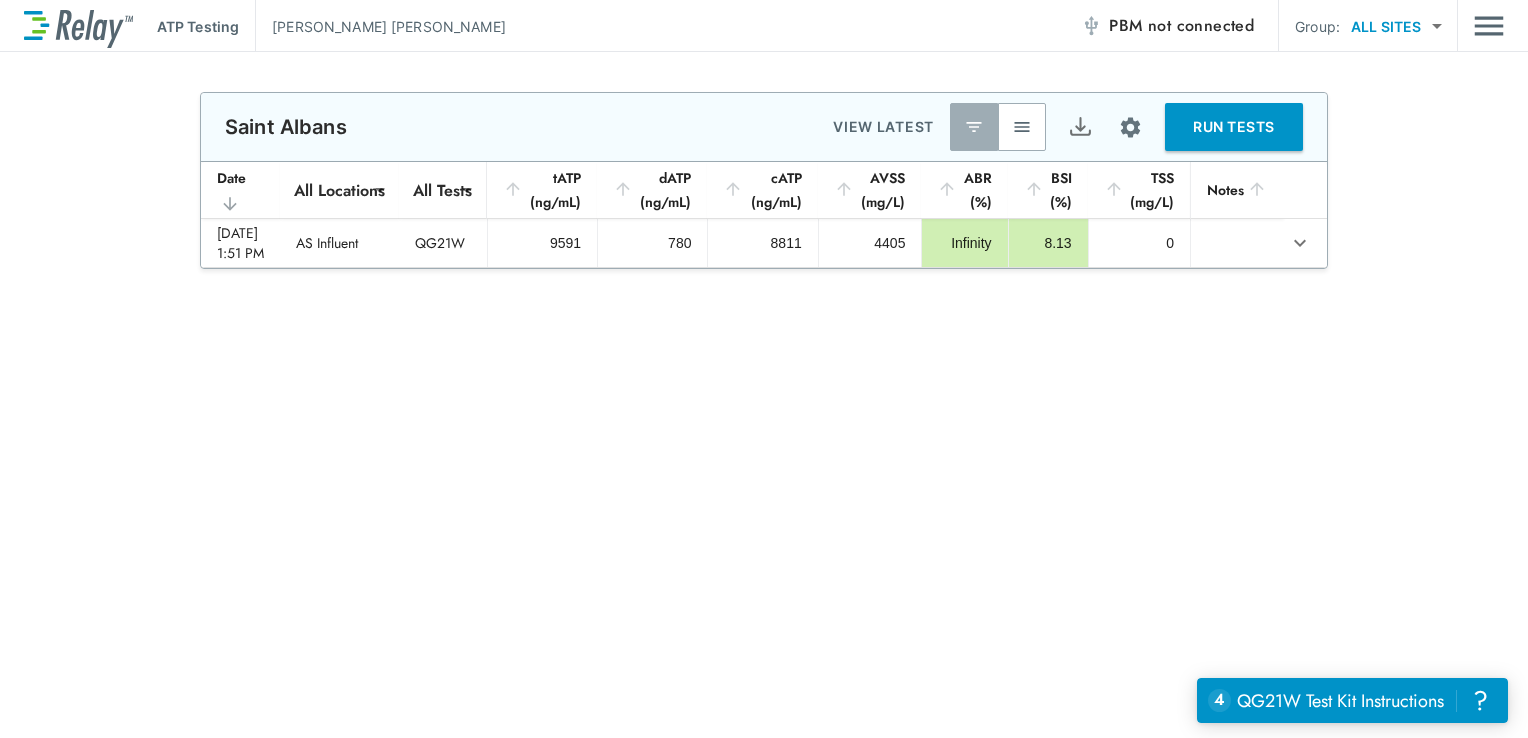 click on "**********" at bounding box center [764, 549] 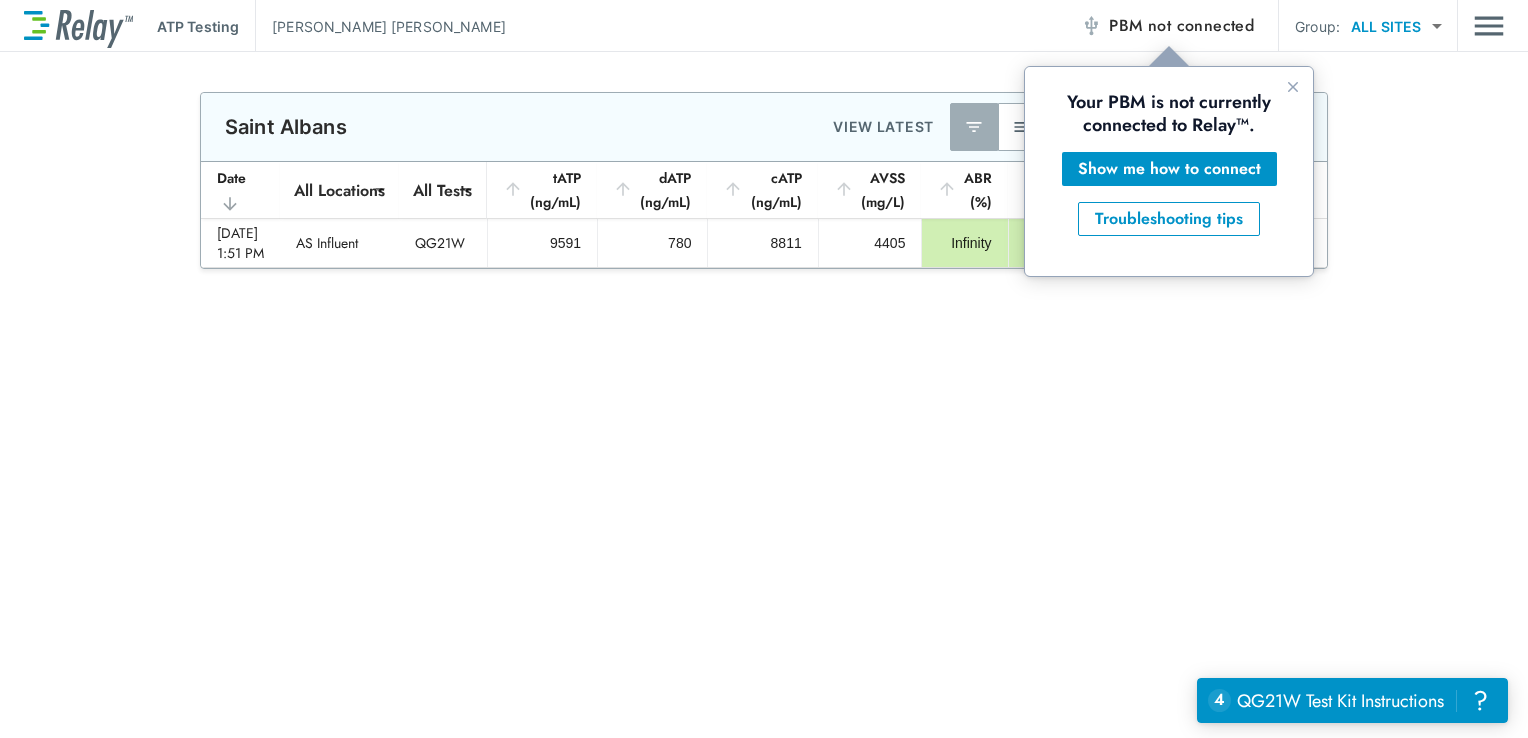 scroll, scrollTop: 0, scrollLeft: 0, axis: both 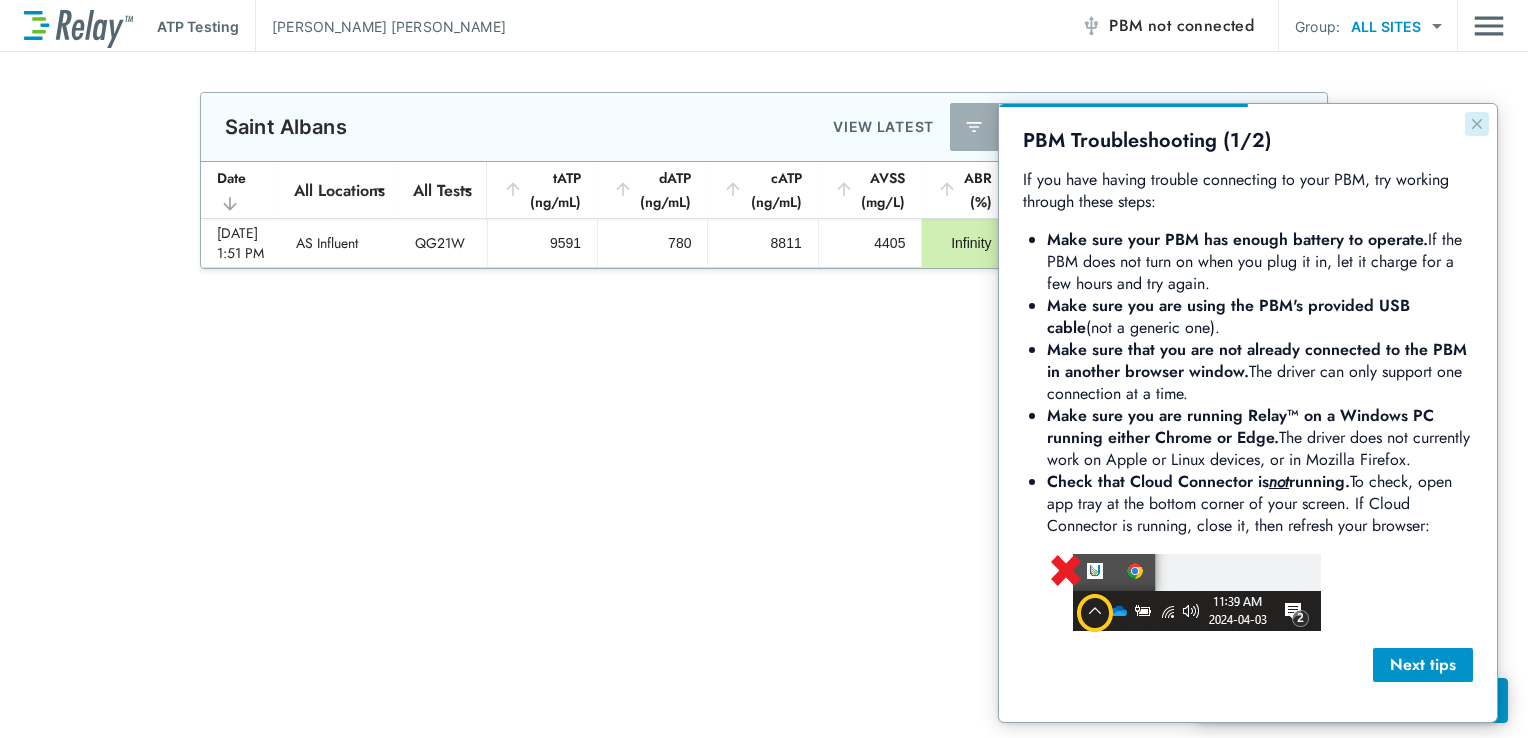 click 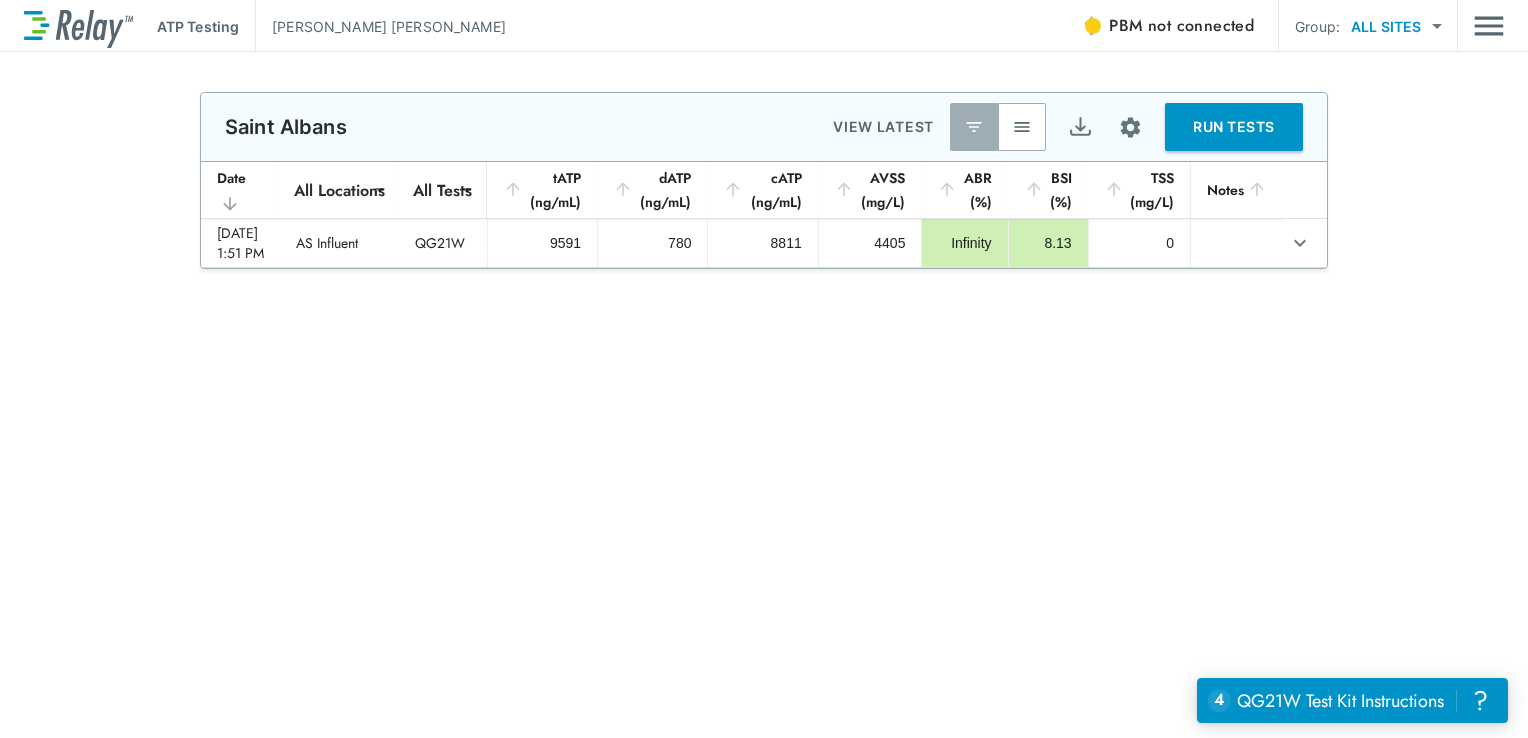 click on "RUN TESTS" at bounding box center (1234, 127) 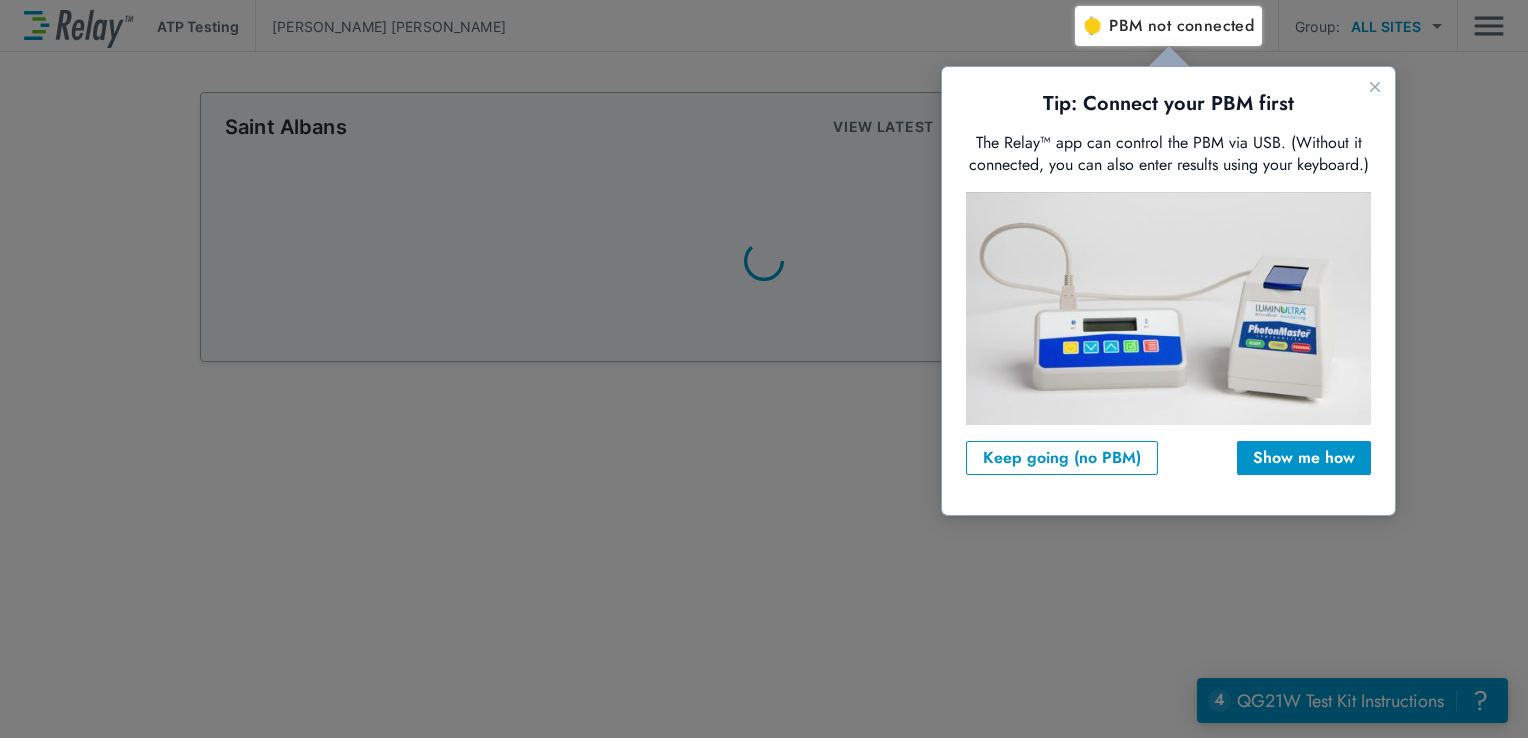 scroll, scrollTop: 0, scrollLeft: 0, axis: both 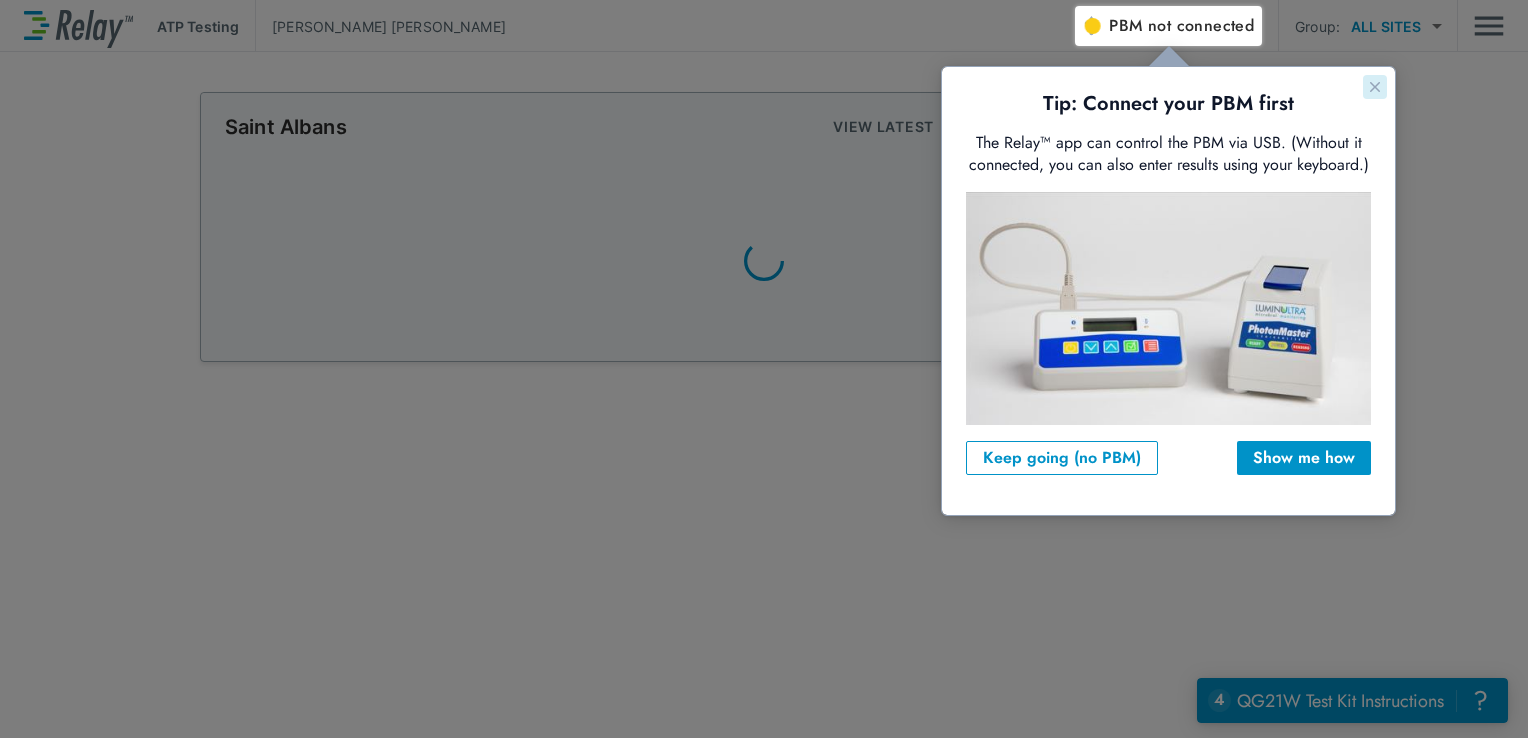 click 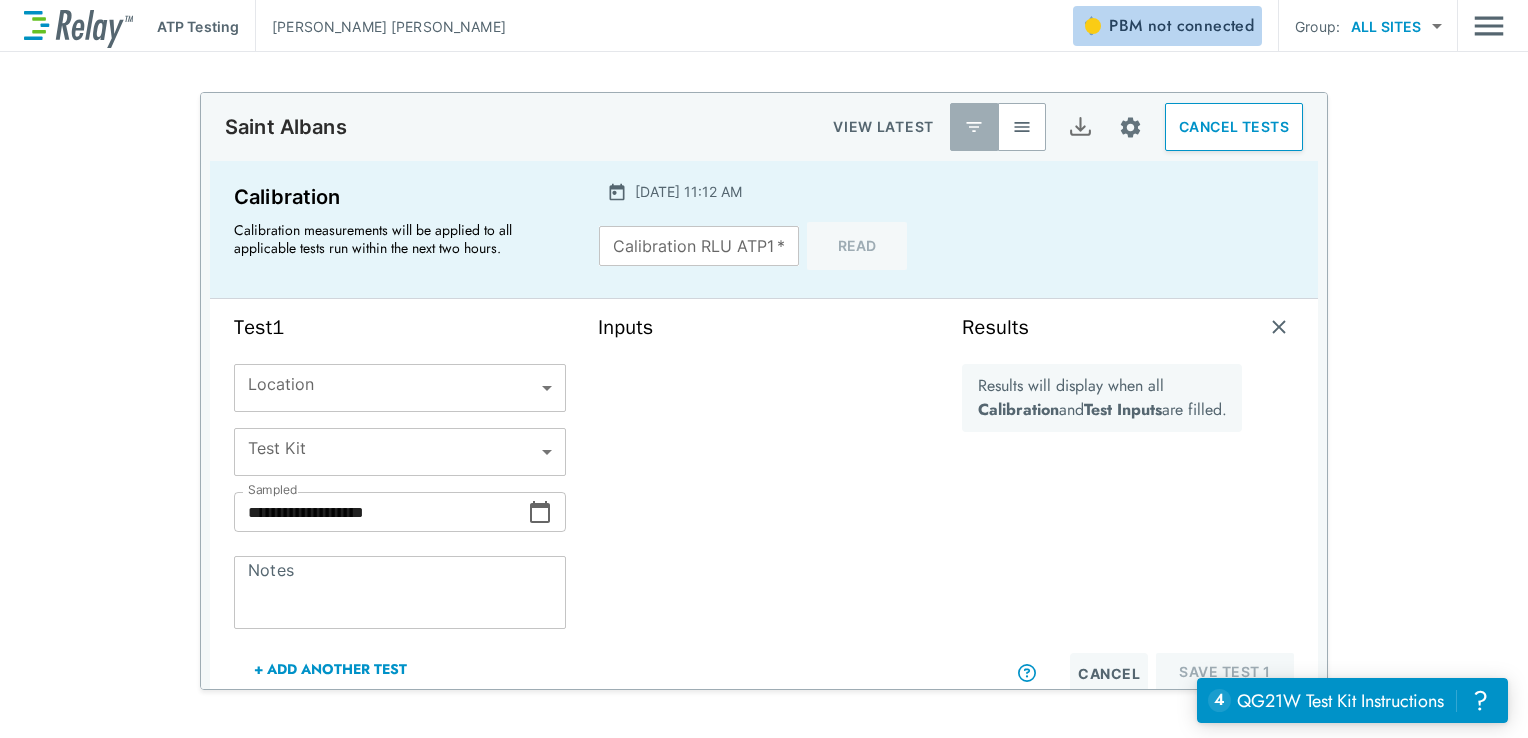 click on "not connected" at bounding box center [1201, 25] 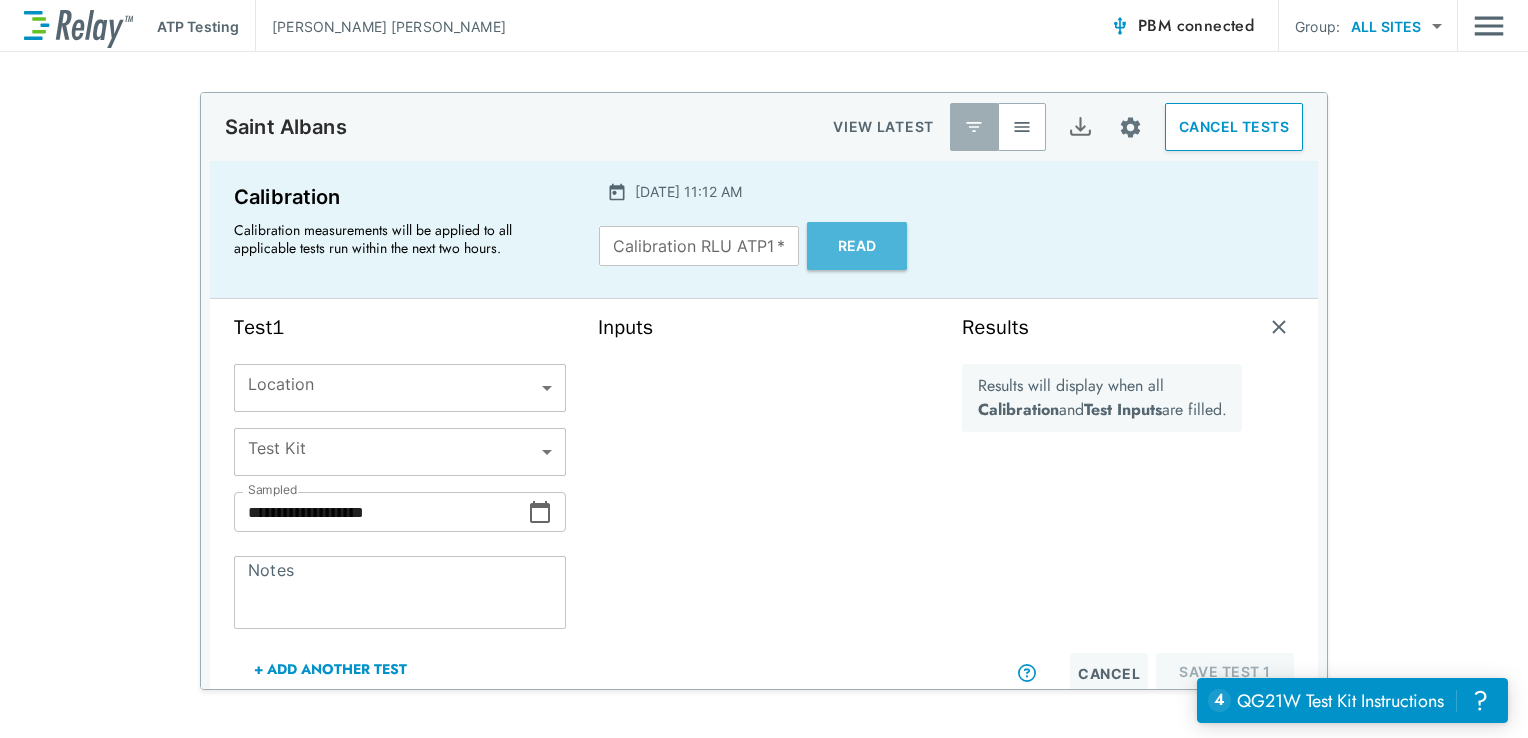 click on "Read" at bounding box center [857, 246] 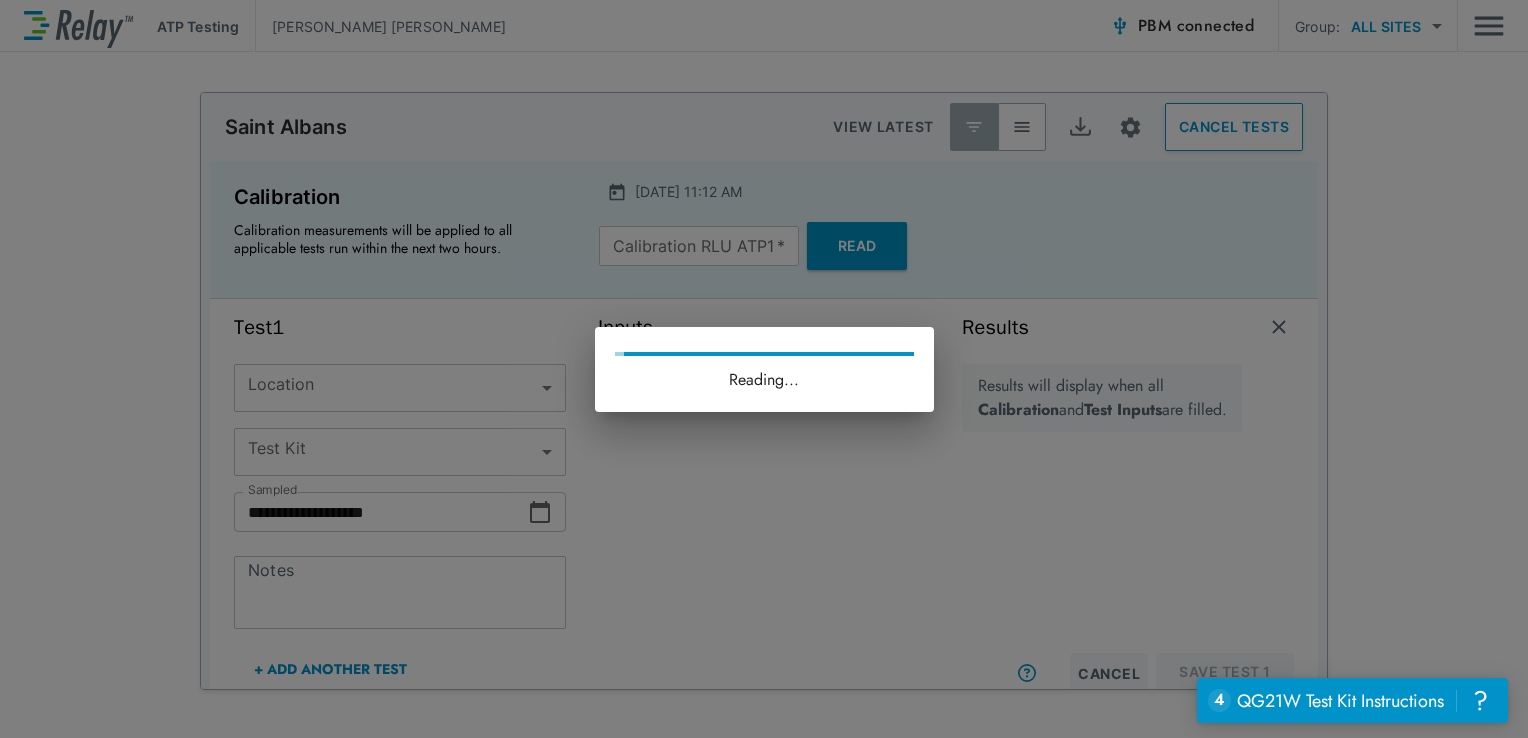 type on "****" 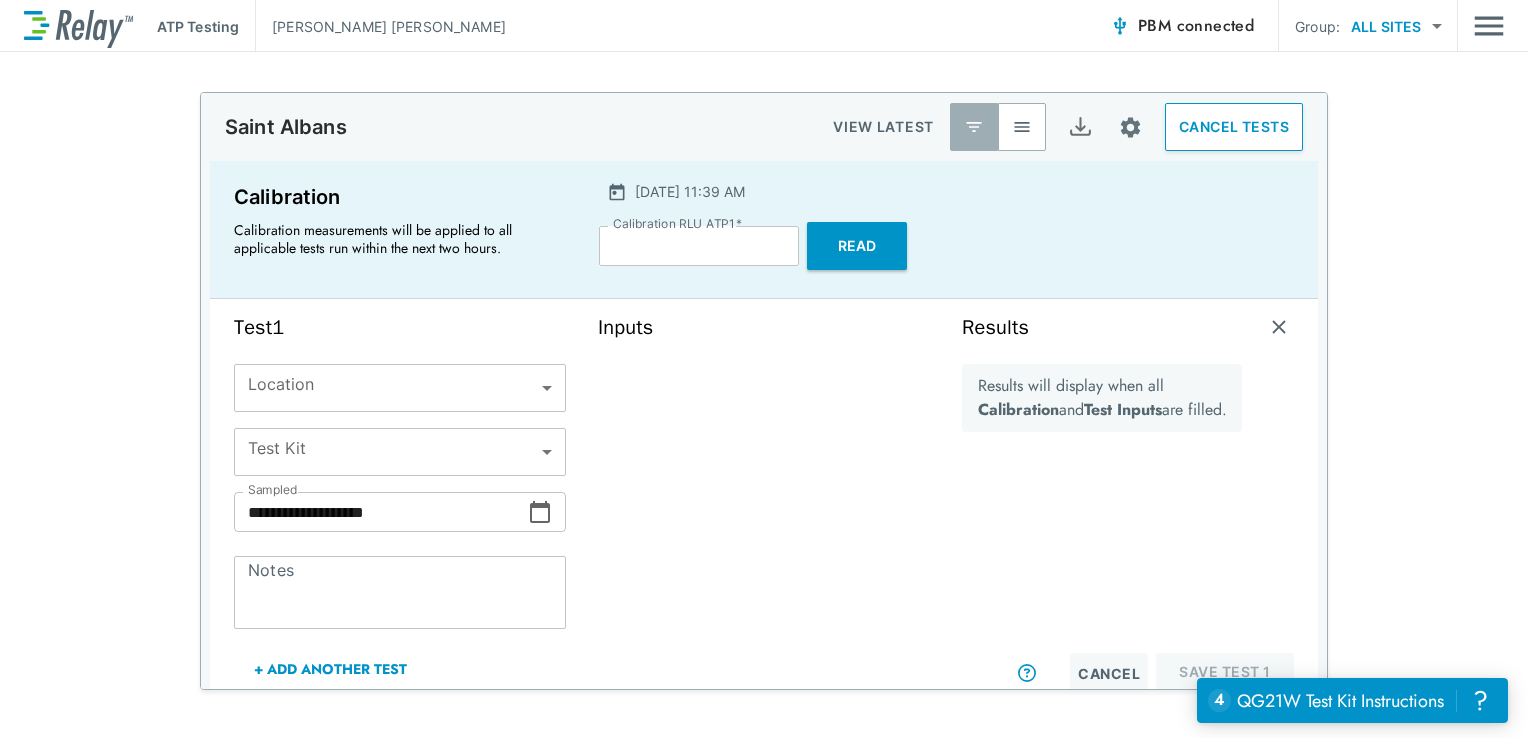 click on "**********" at bounding box center (764, 369) 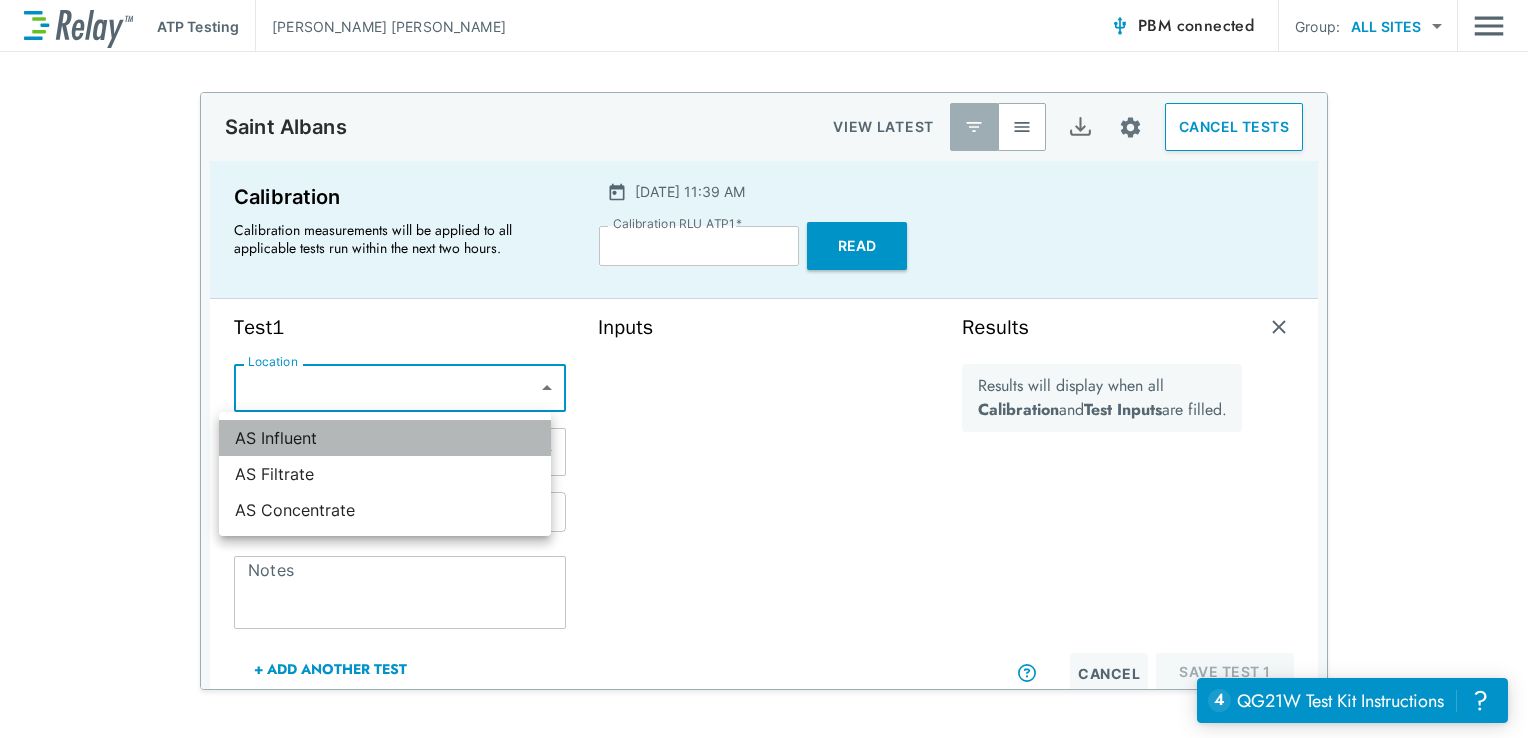 click on "AS Influent" at bounding box center (385, 438) 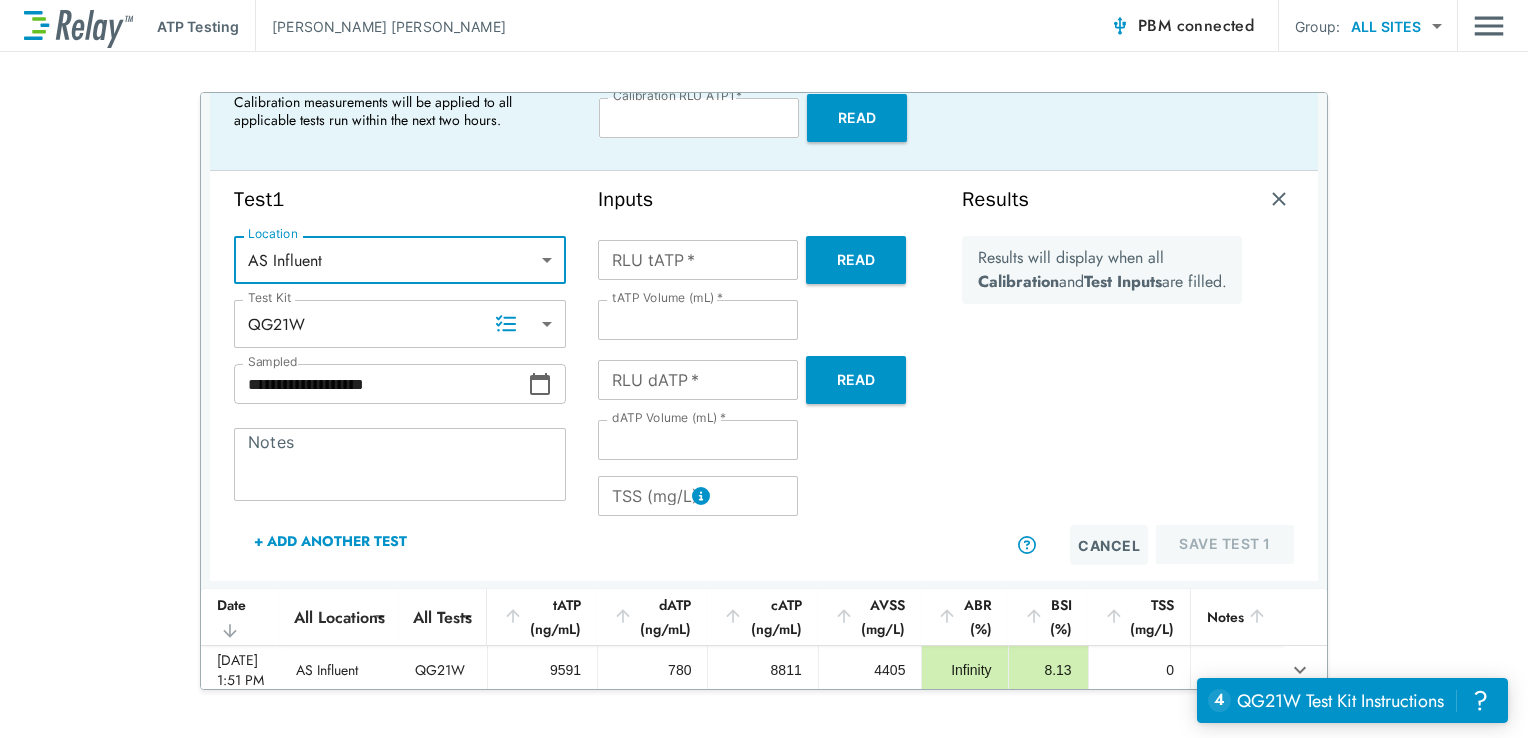 scroll, scrollTop: 128, scrollLeft: 0, axis: vertical 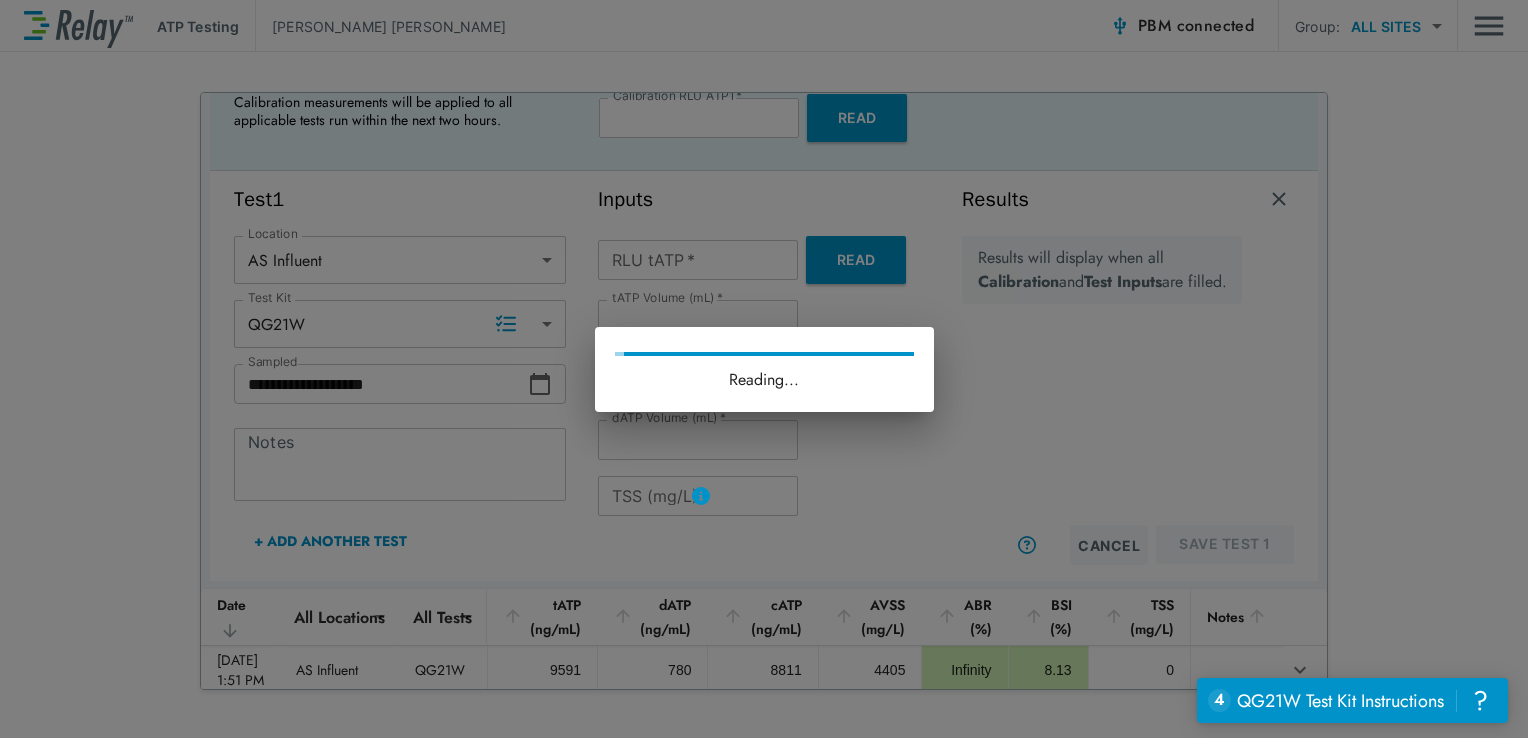 type on "******" 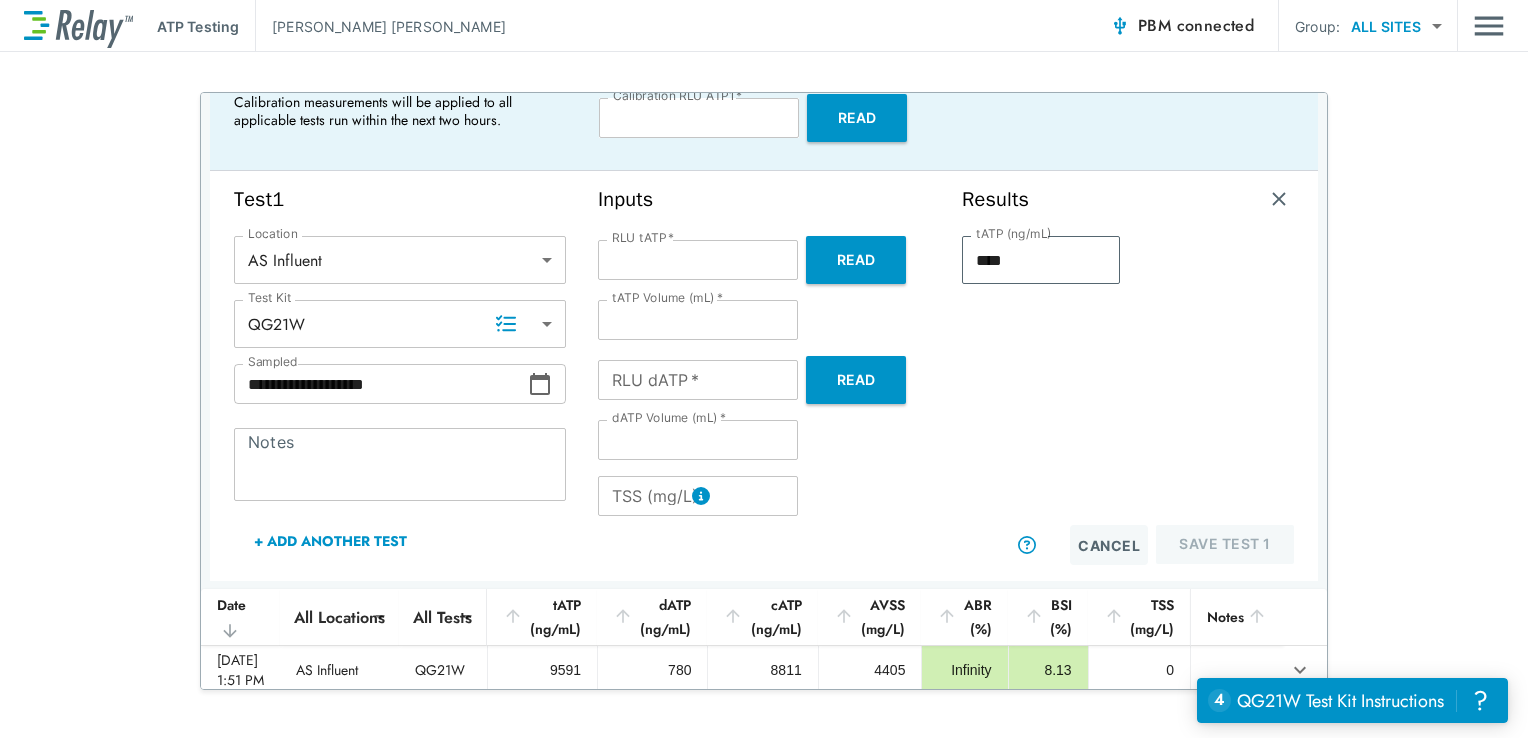 click on "Read" at bounding box center [856, 380] 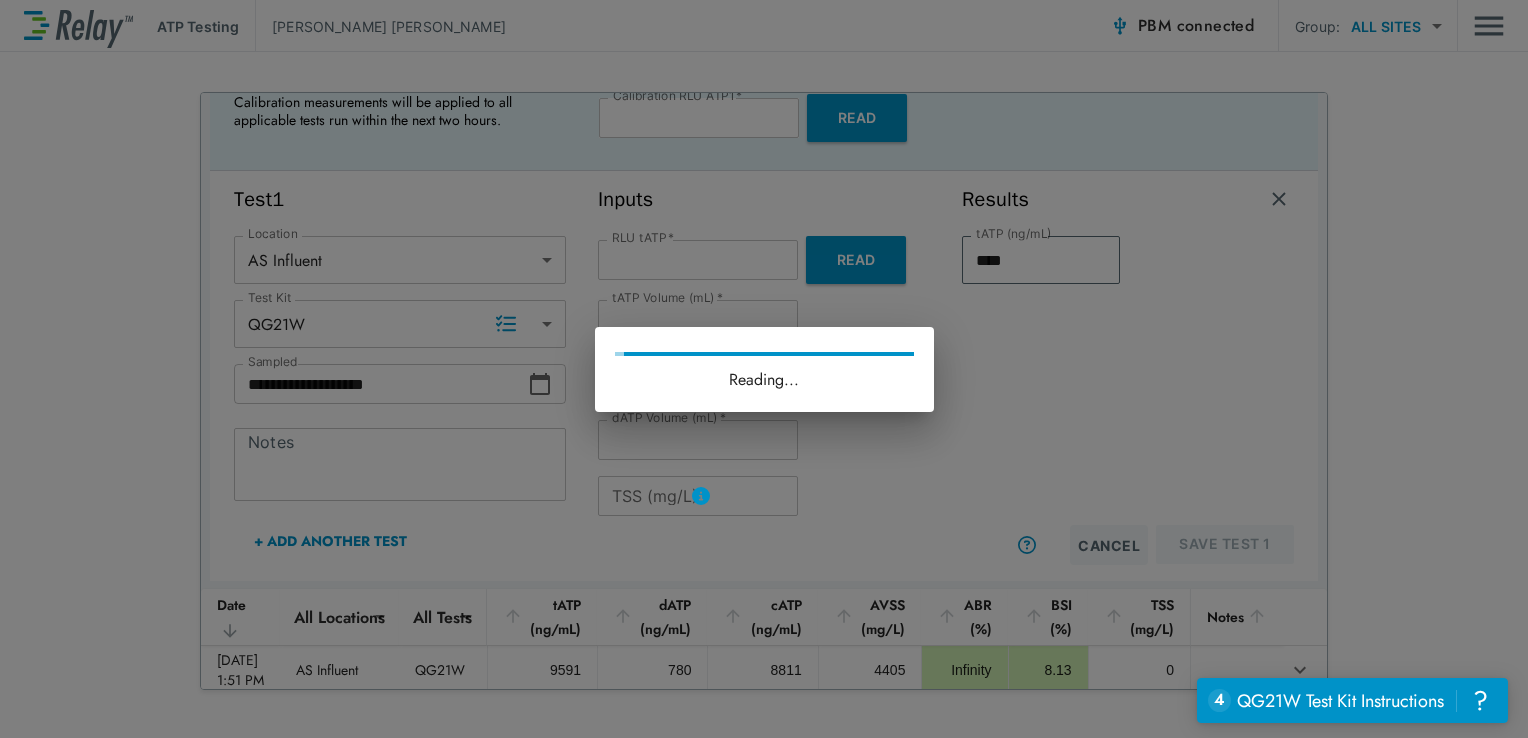 type on "****" 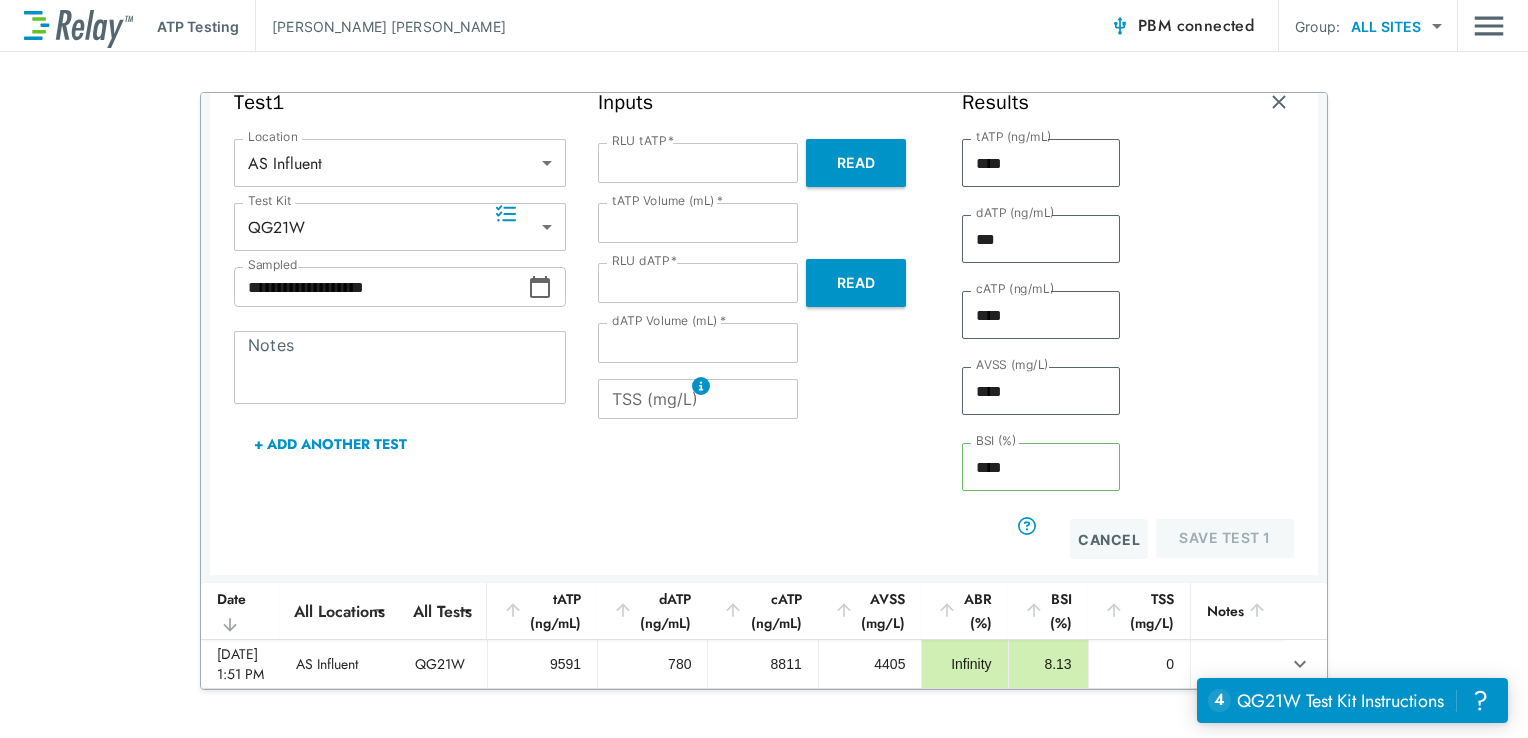 scroll, scrollTop: 237, scrollLeft: 0, axis: vertical 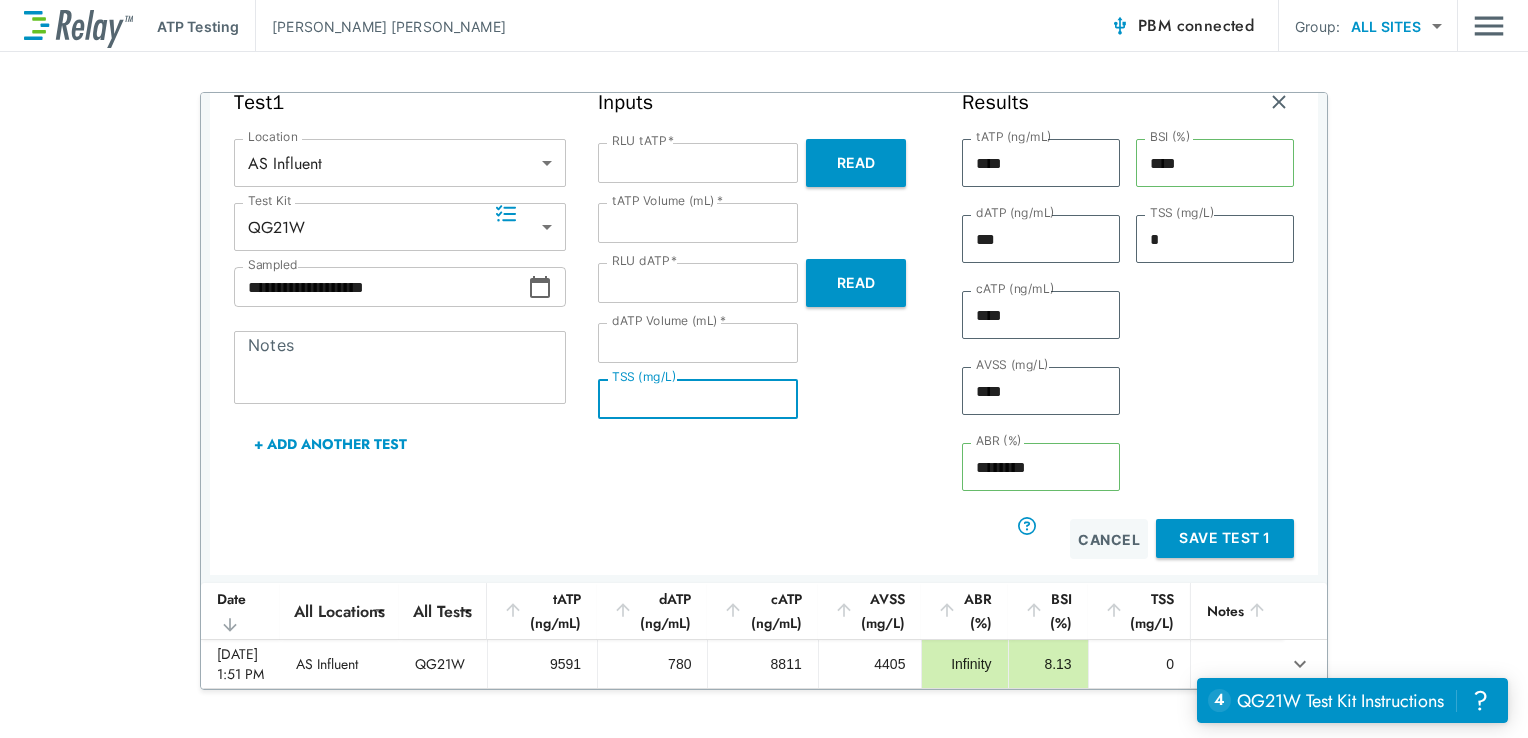 type on "*" 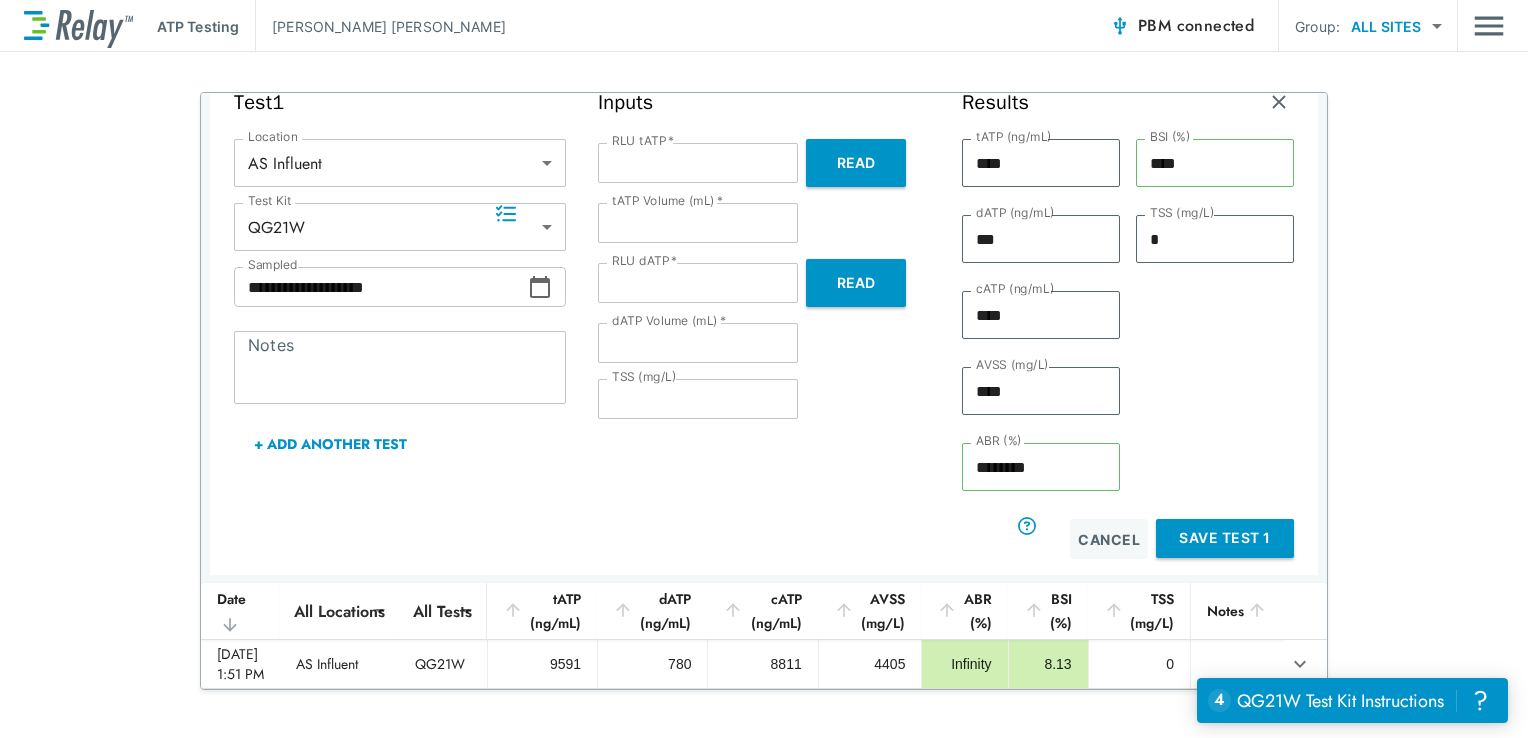 click on "+ Add Another Test" at bounding box center [330, 444] 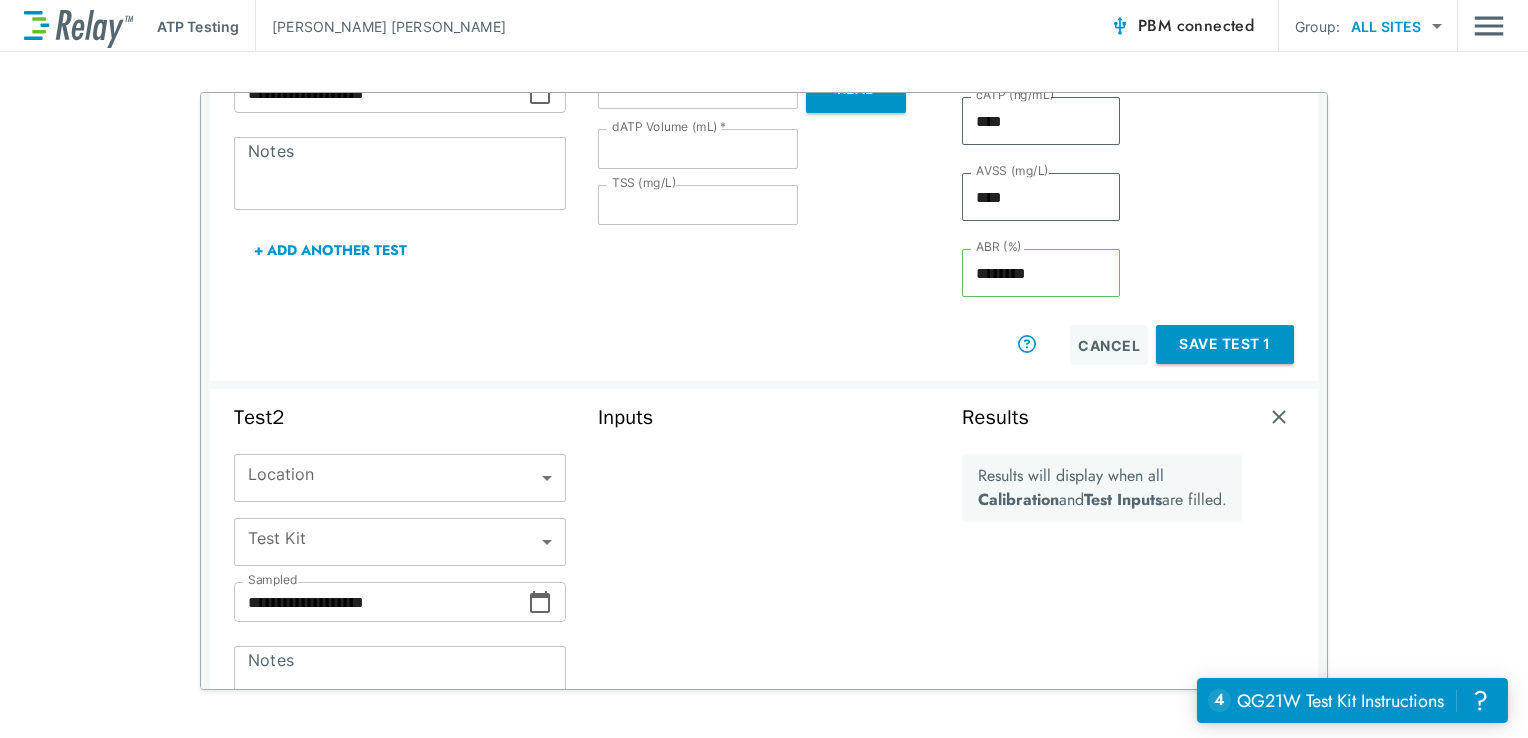 scroll, scrollTop: 378, scrollLeft: 0, axis: vertical 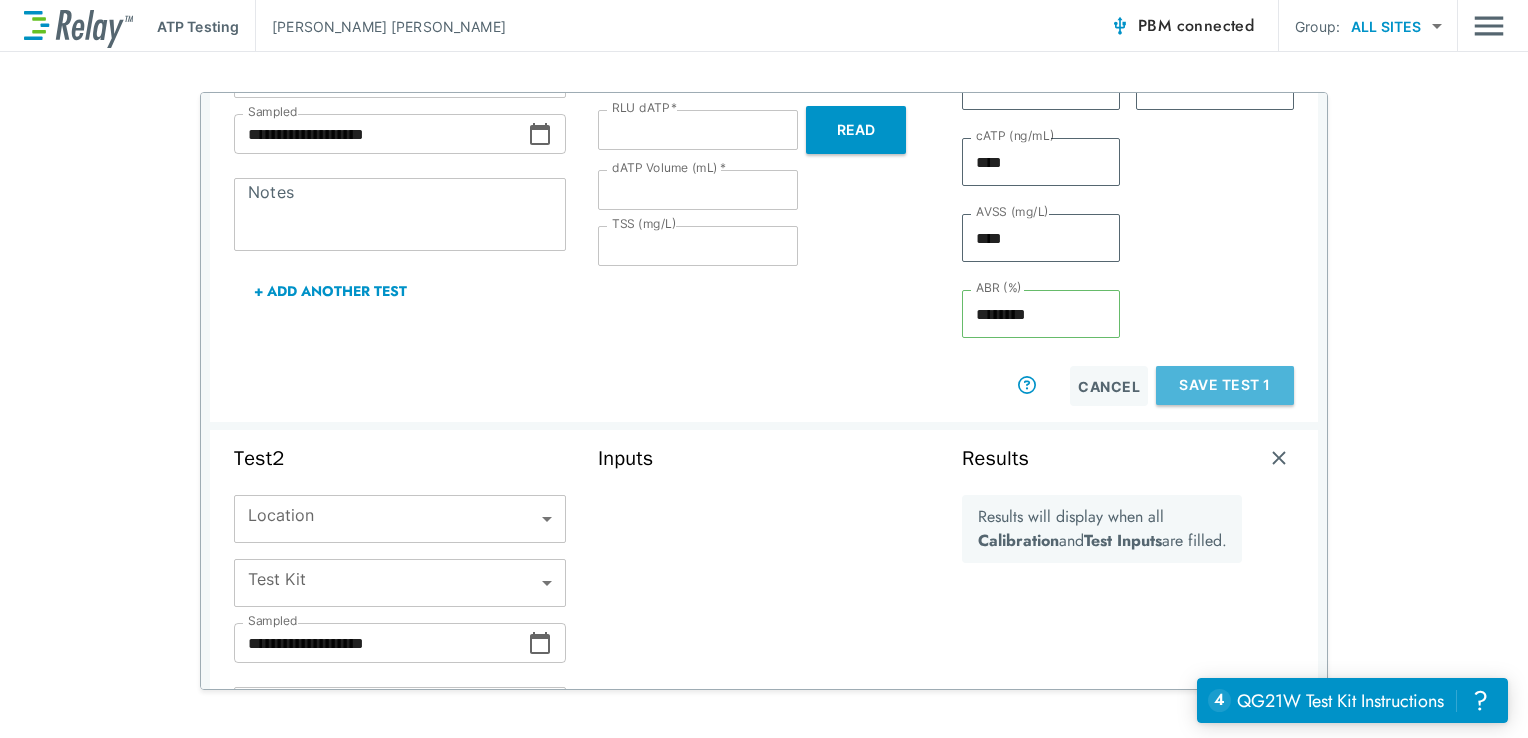click on "Save Test 1" at bounding box center [1225, 385] 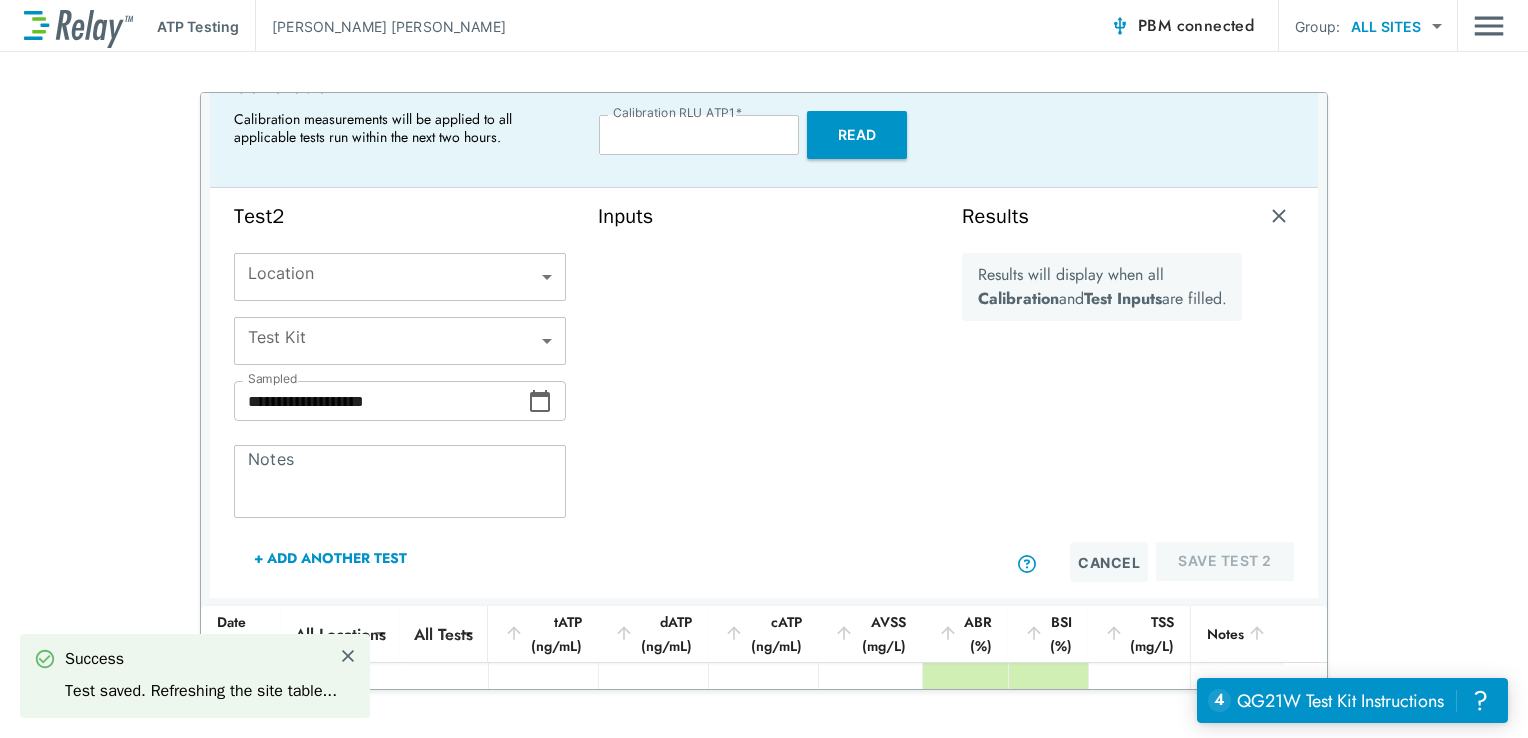 scroll, scrollTop: 108, scrollLeft: 0, axis: vertical 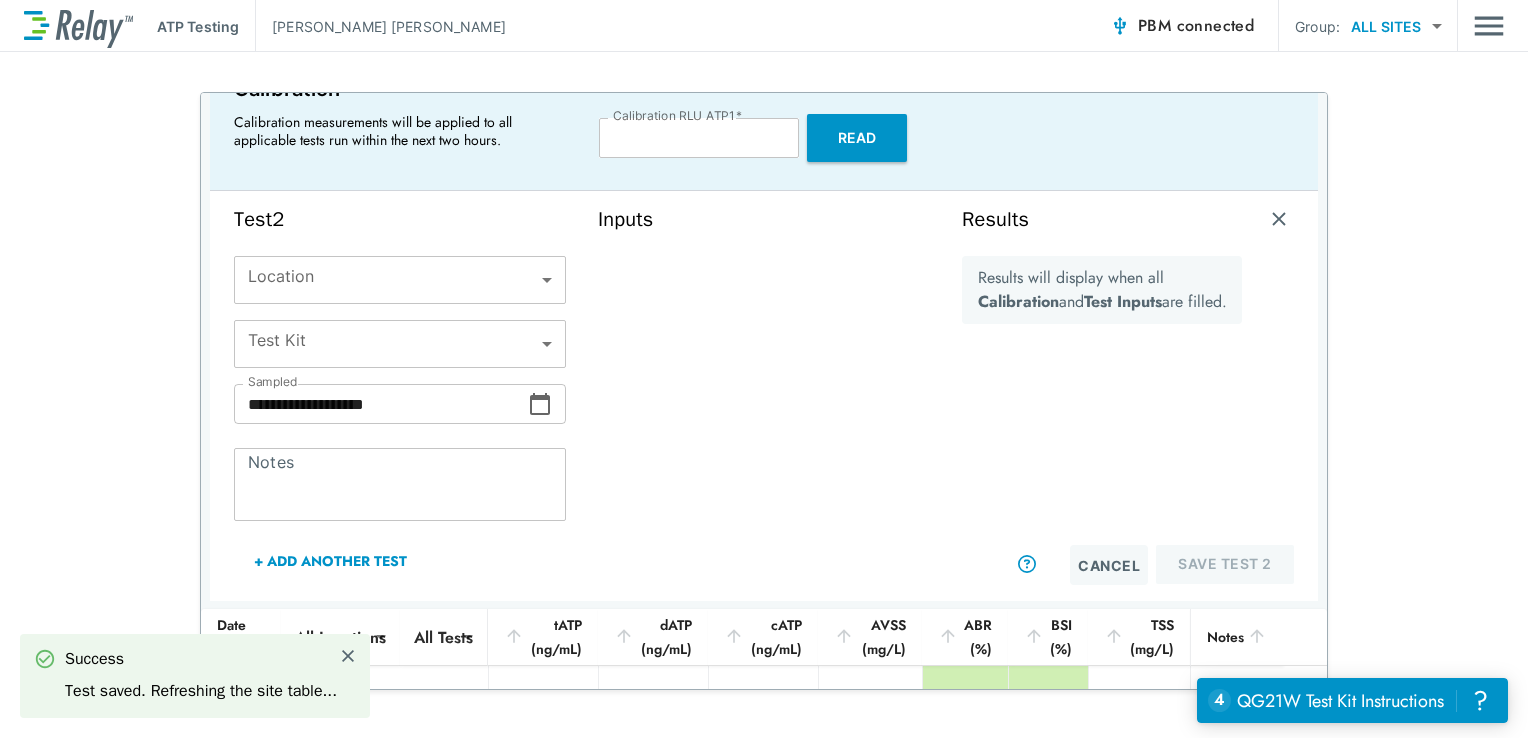 click on "**********" at bounding box center [764, 369] 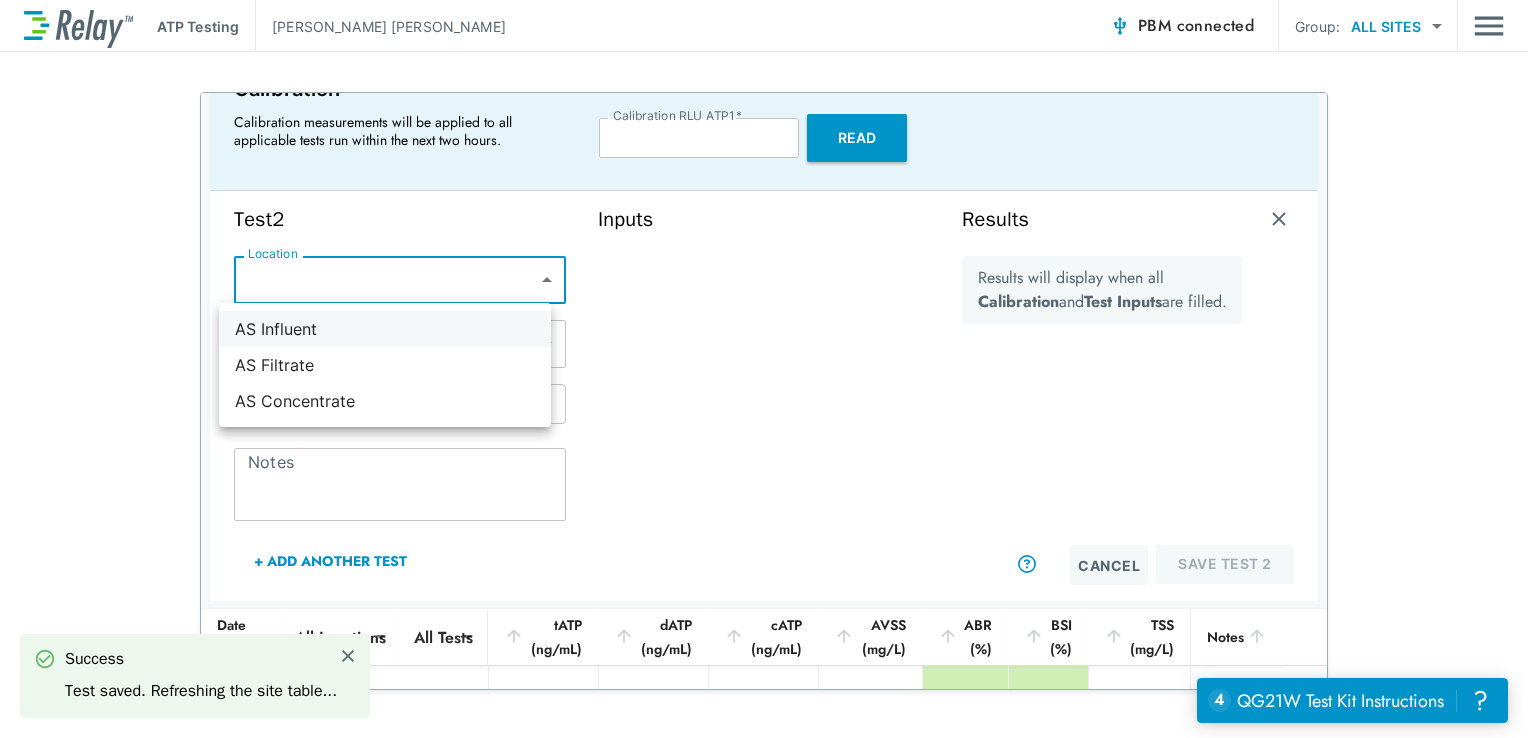 click on "AS Influent" at bounding box center [385, 329] 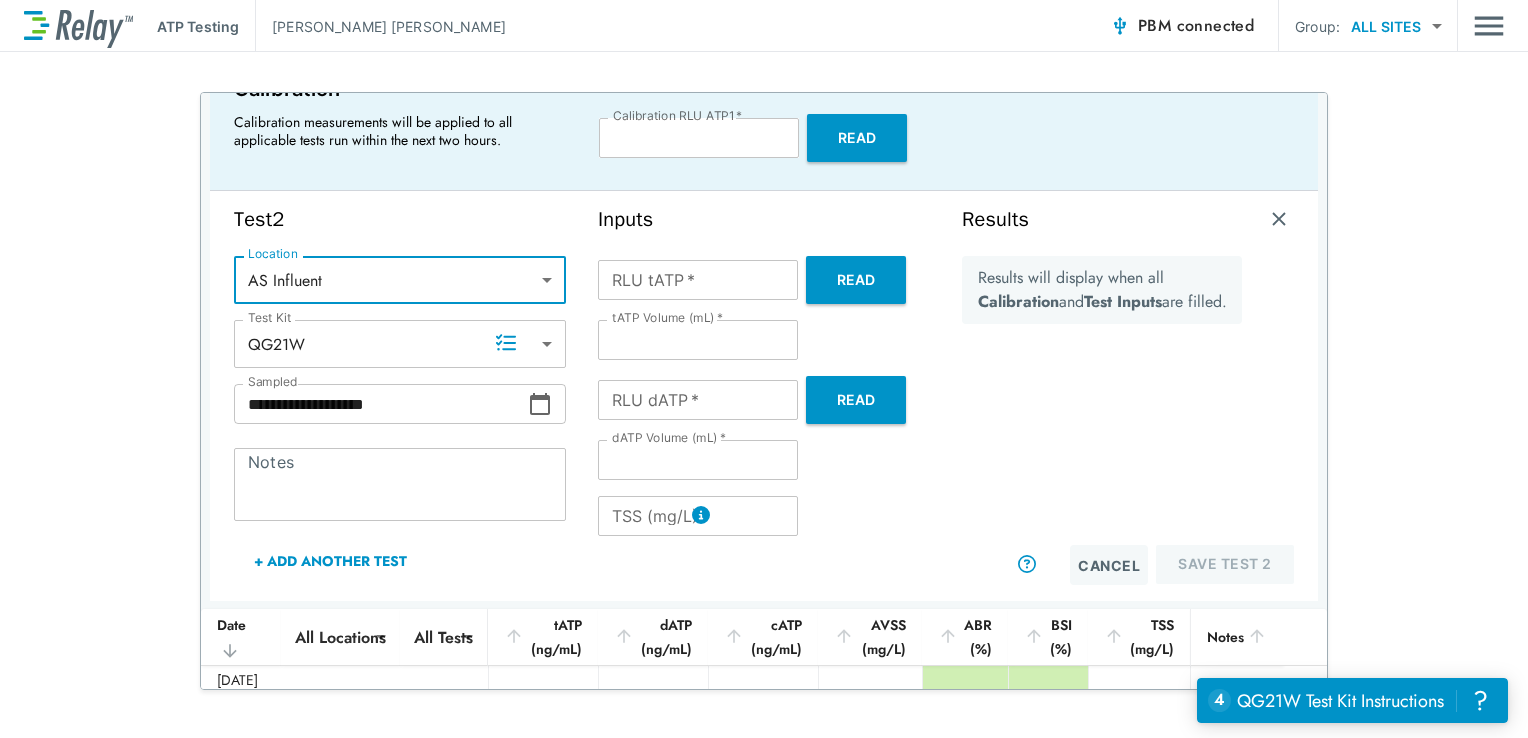 click on "Read" at bounding box center [856, 280] 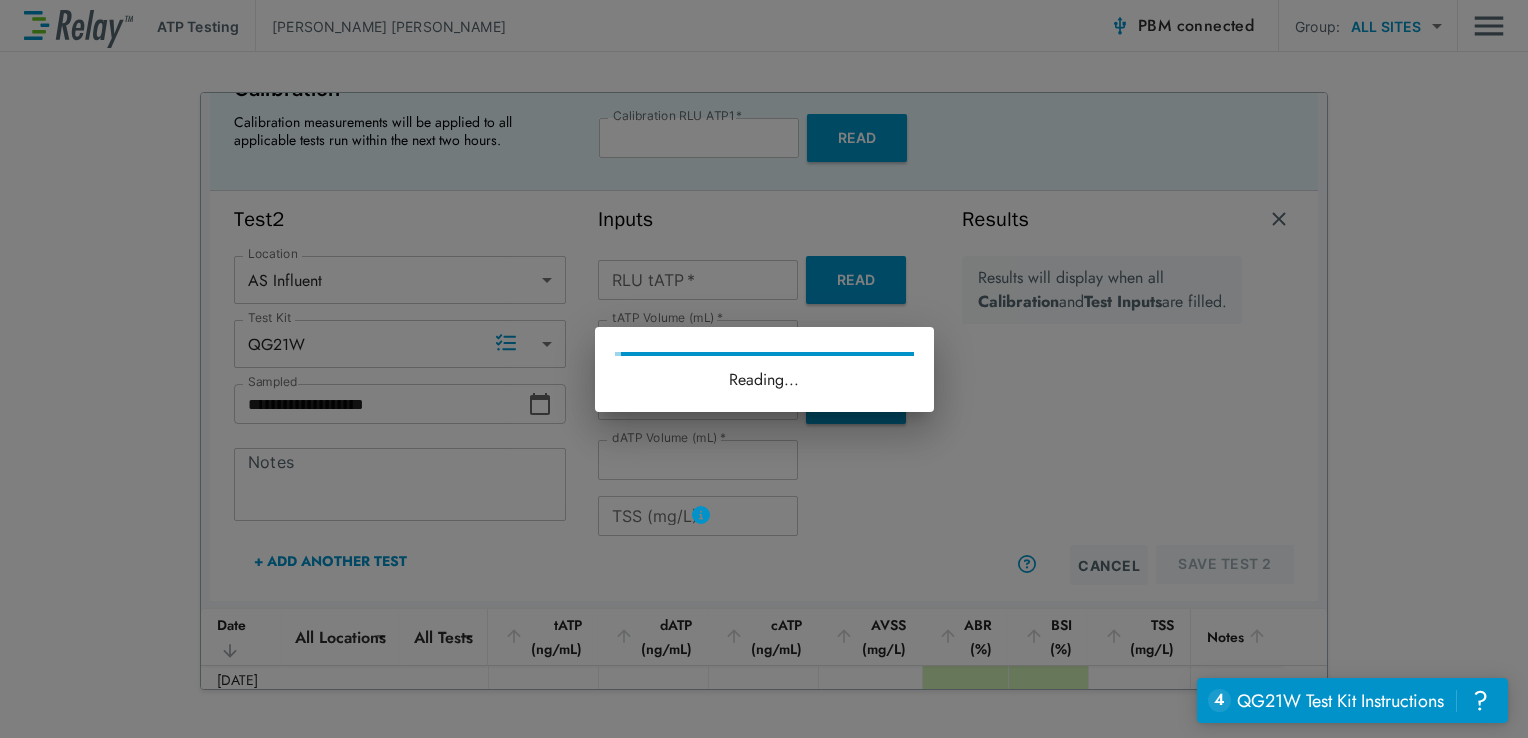 type on "******" 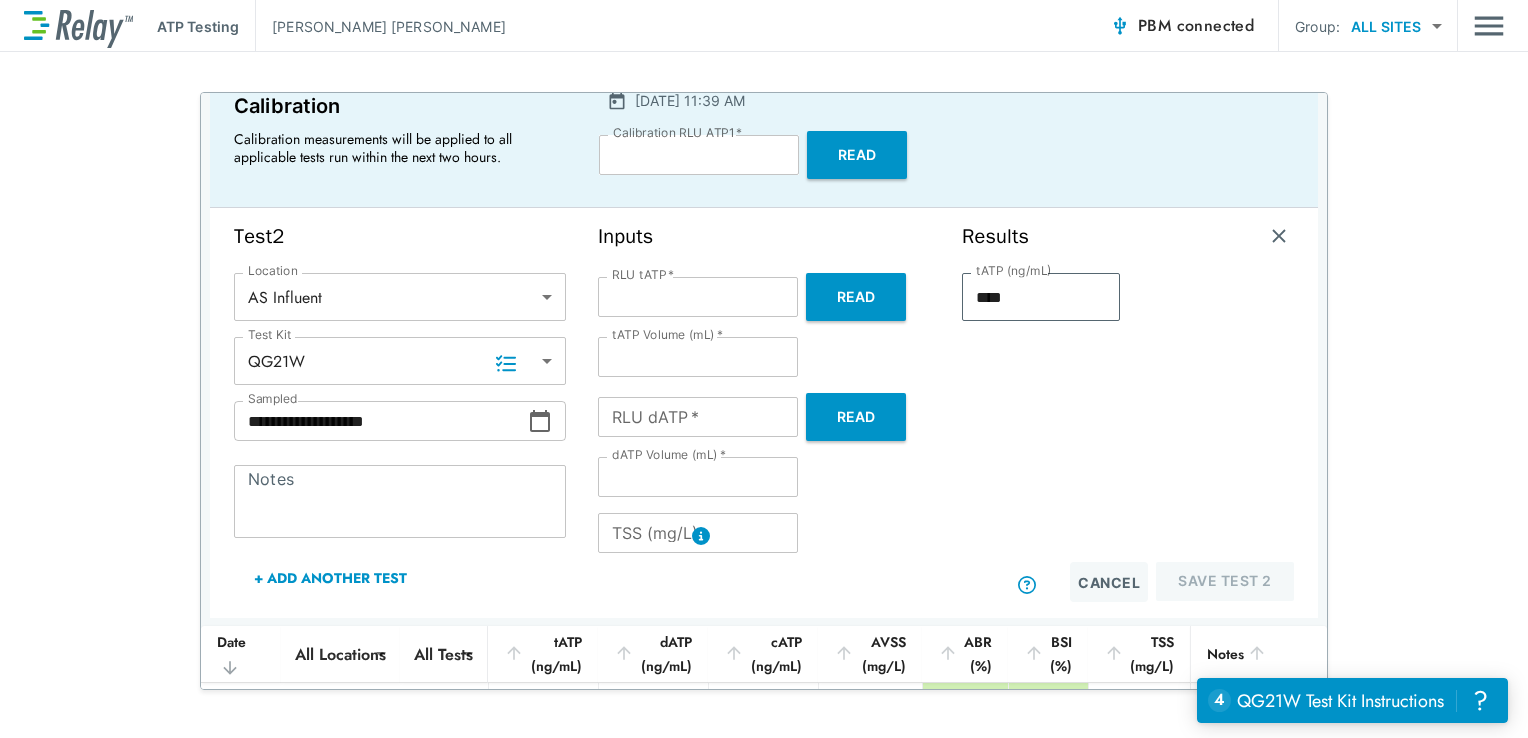 scroll, scrollTop: 86, scrollLeft: 0, axis: vertical 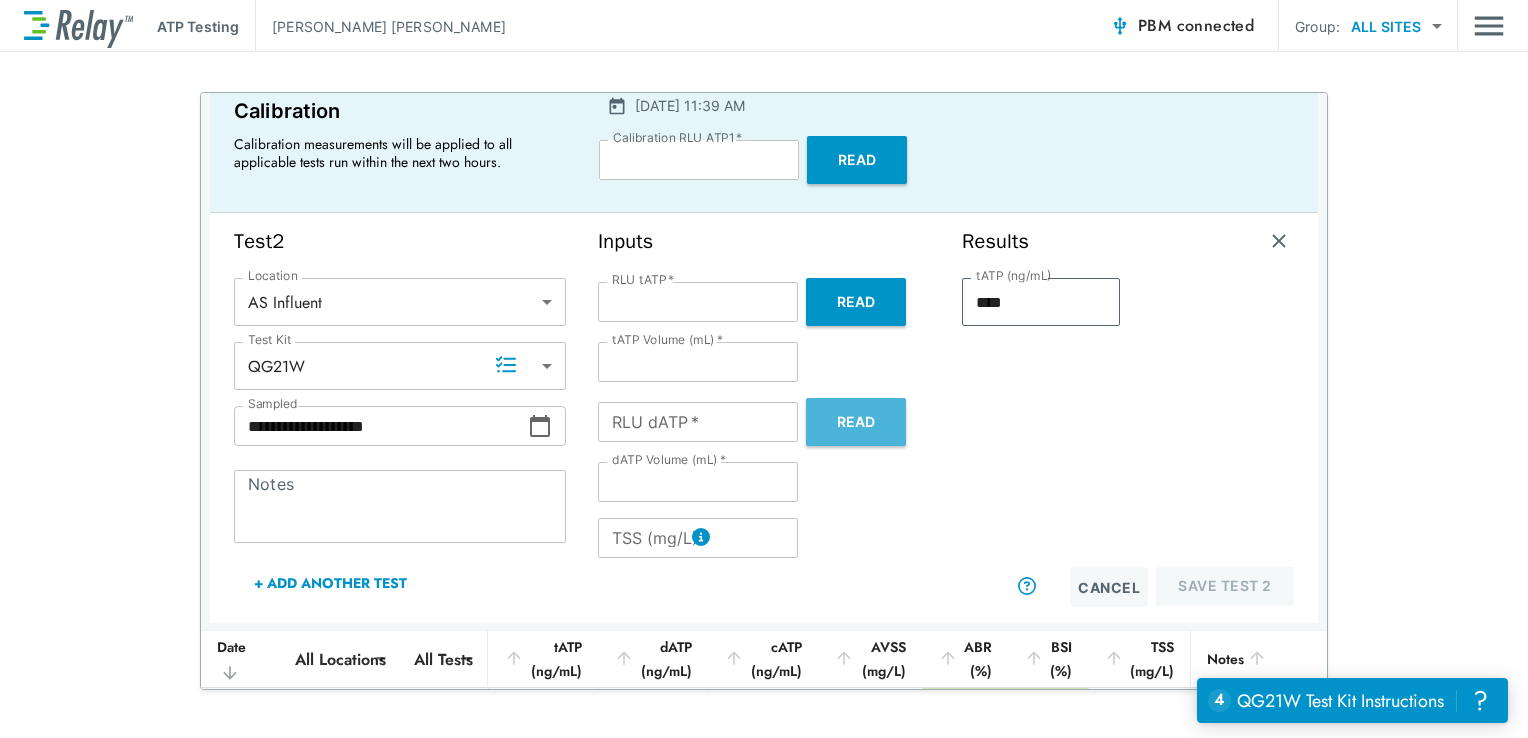 click on "Read" at bounding box center (856, 422) 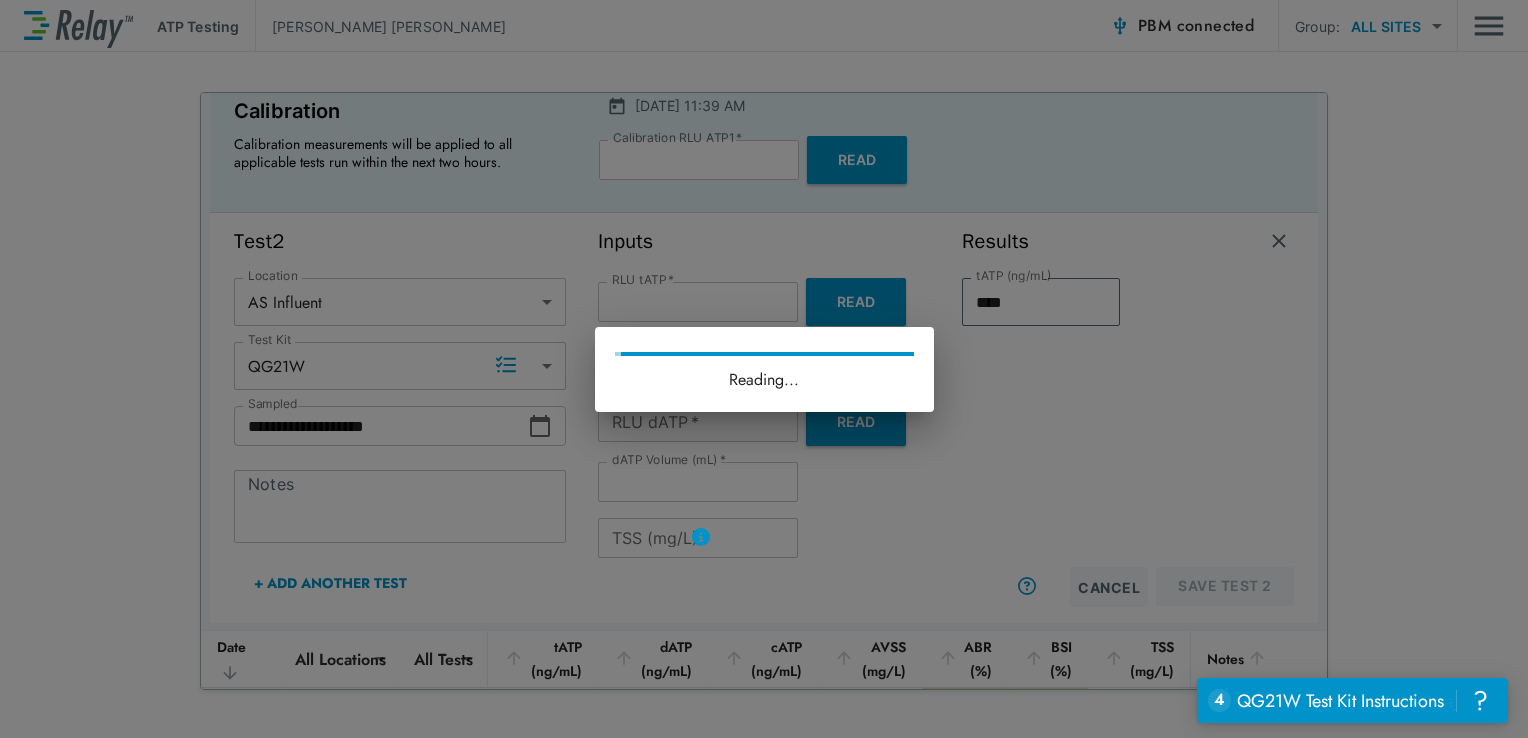 type on "*****" 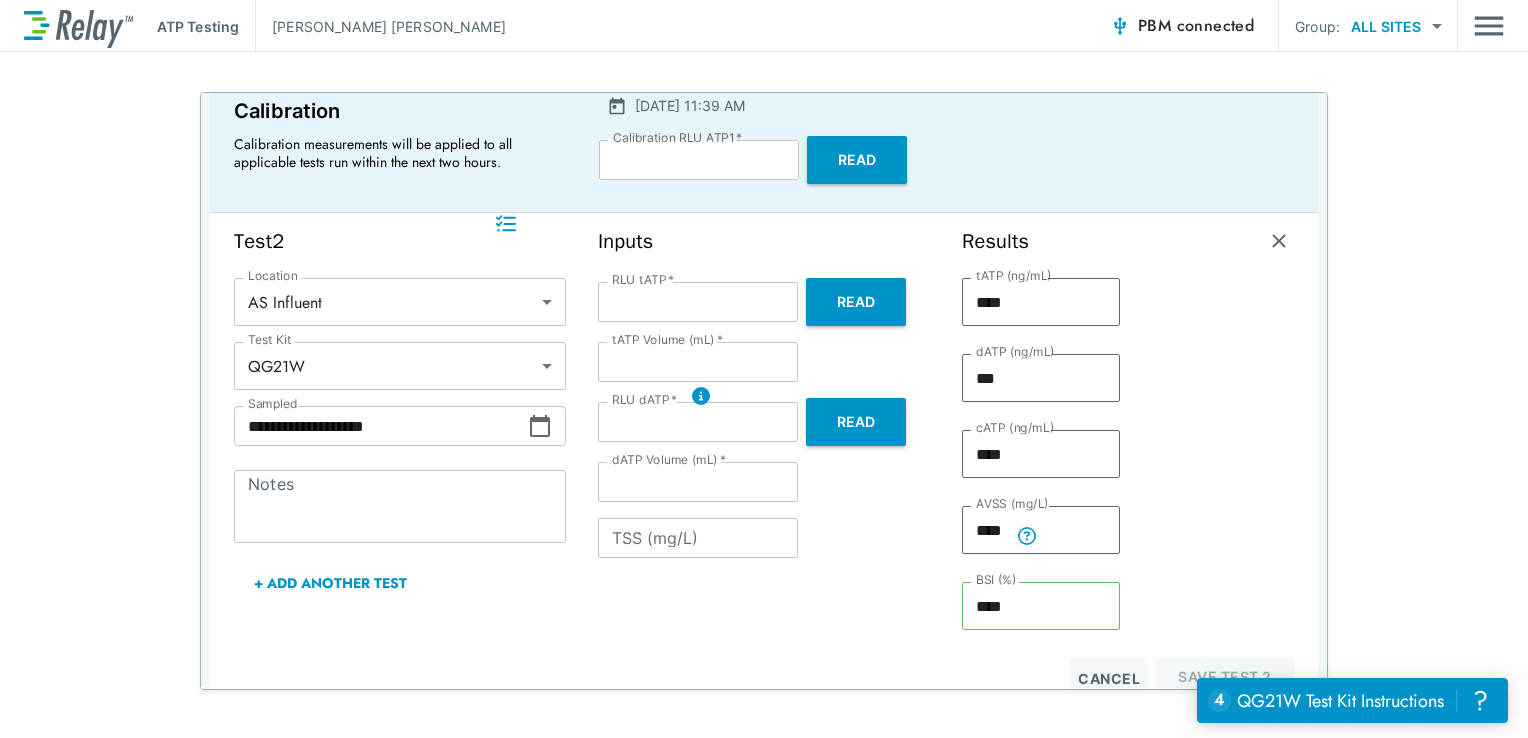 scroll, scrollTop: 227, scrollLeft: 0, axis: vertical 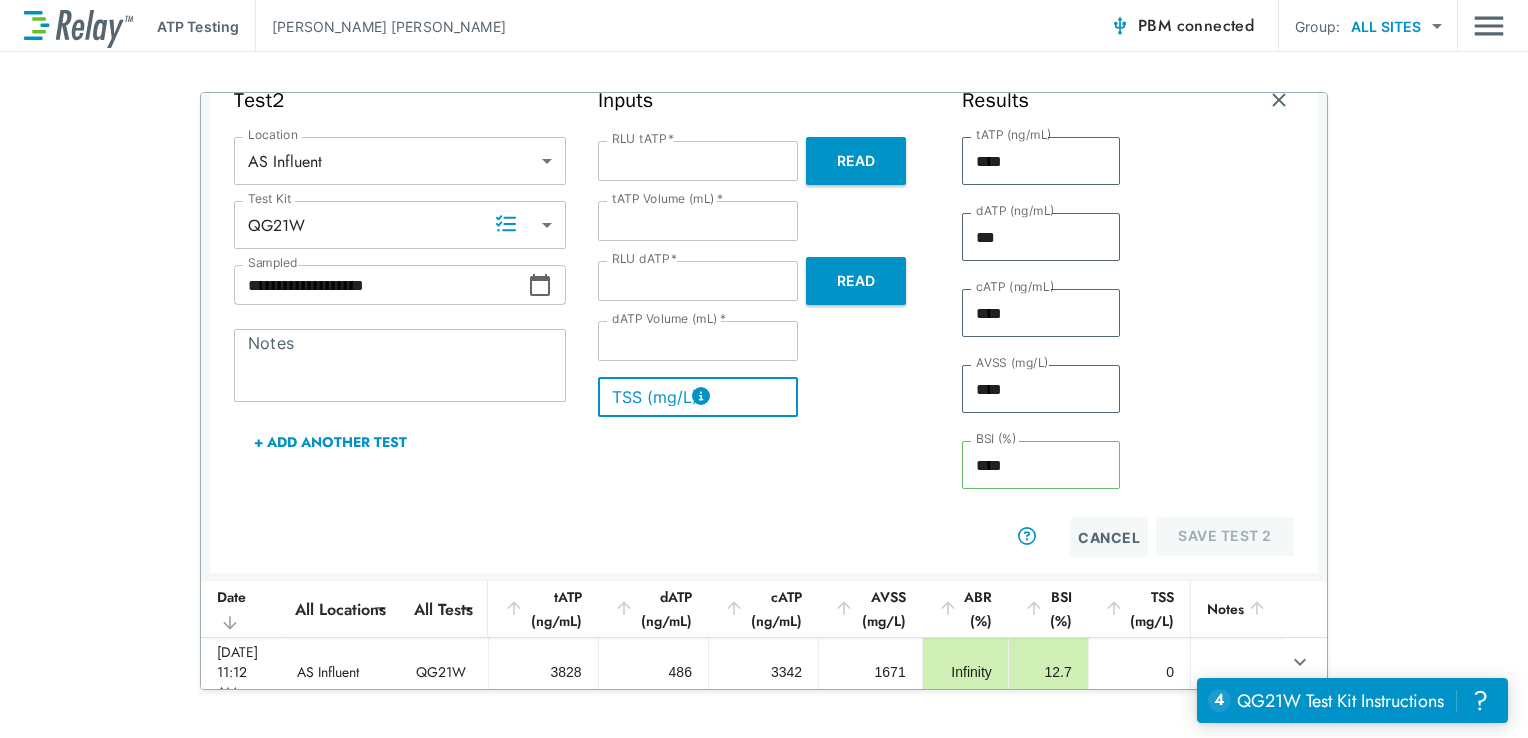 click on "TSS (mg/L)" at bounding box center [698, 397] 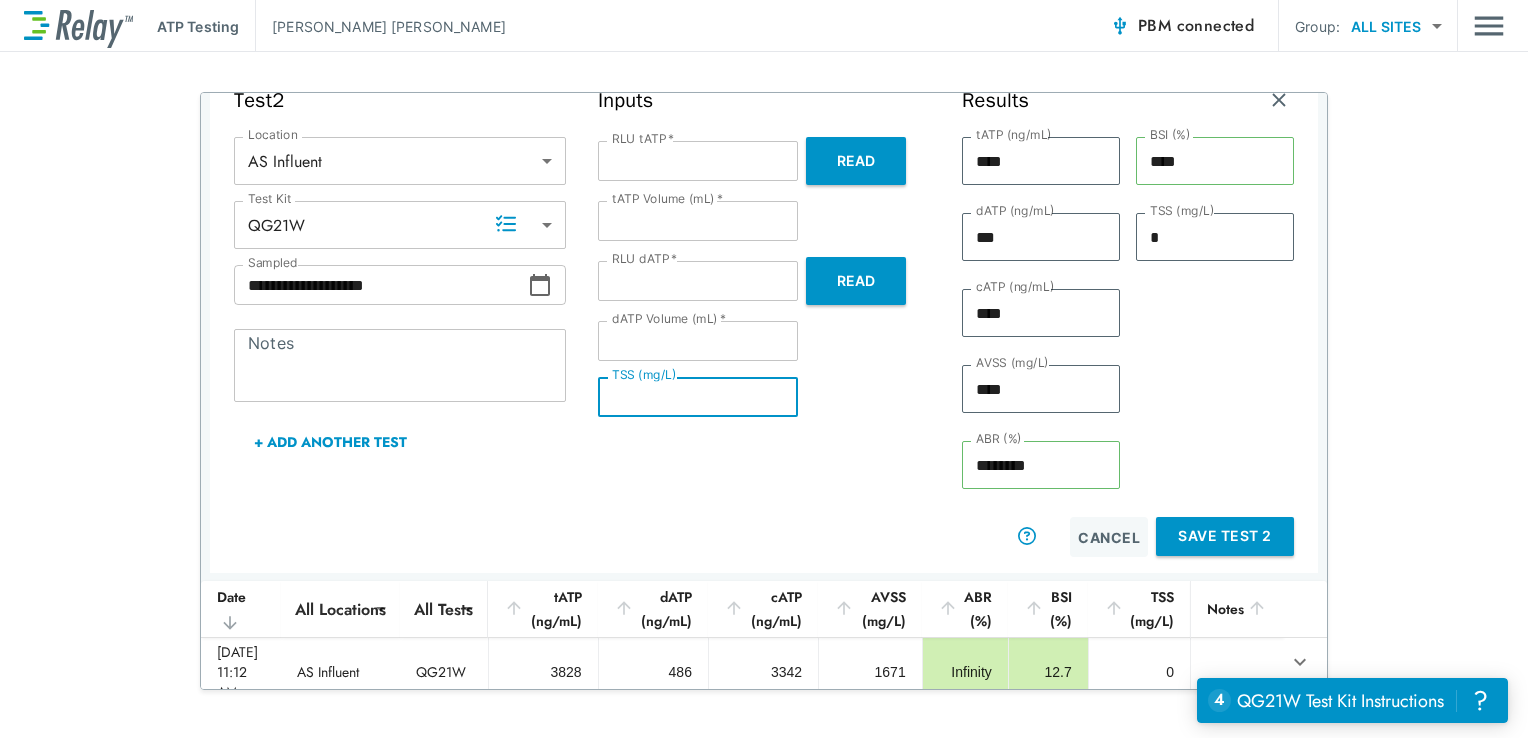 type on "*" 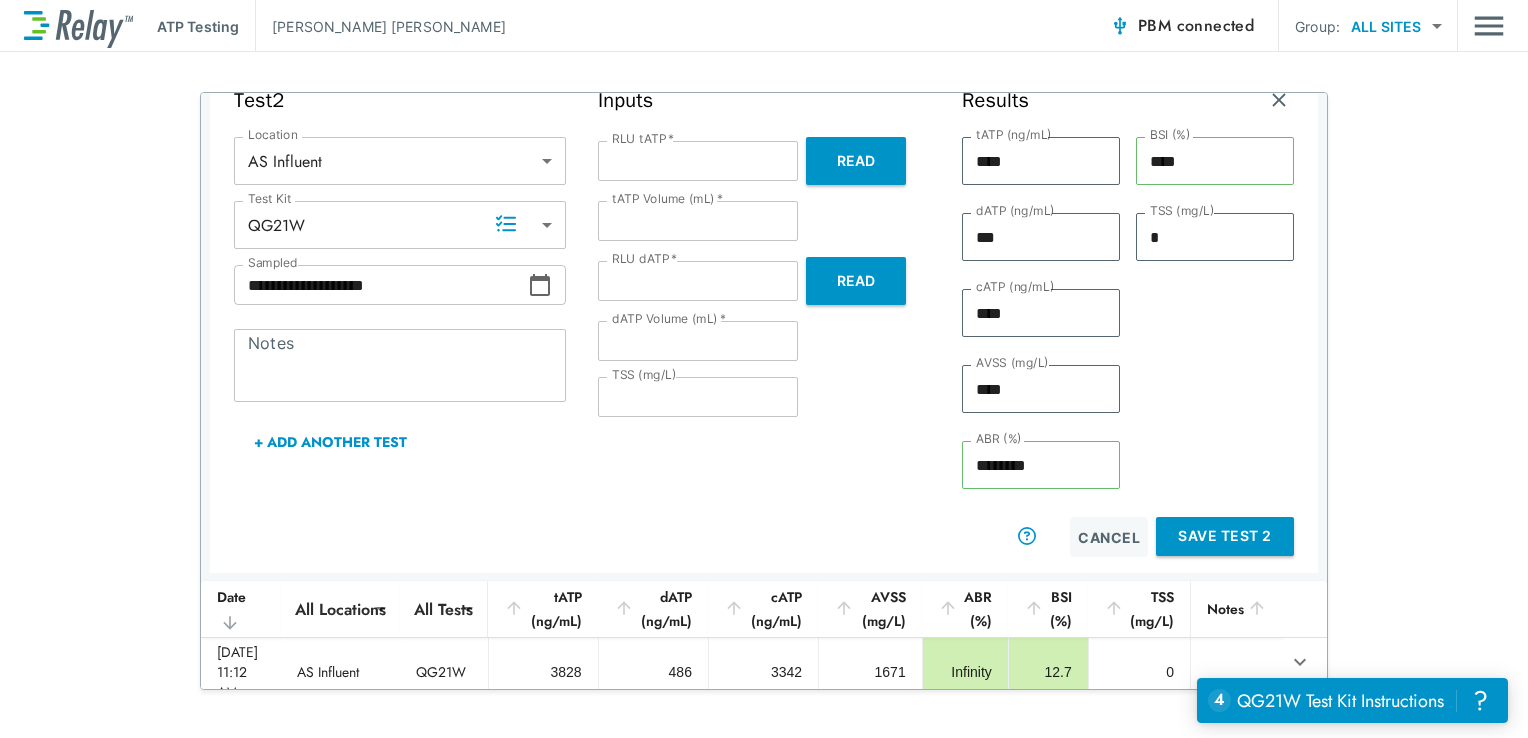 click on "Save Test 2" at bounding box center (1225, 536) 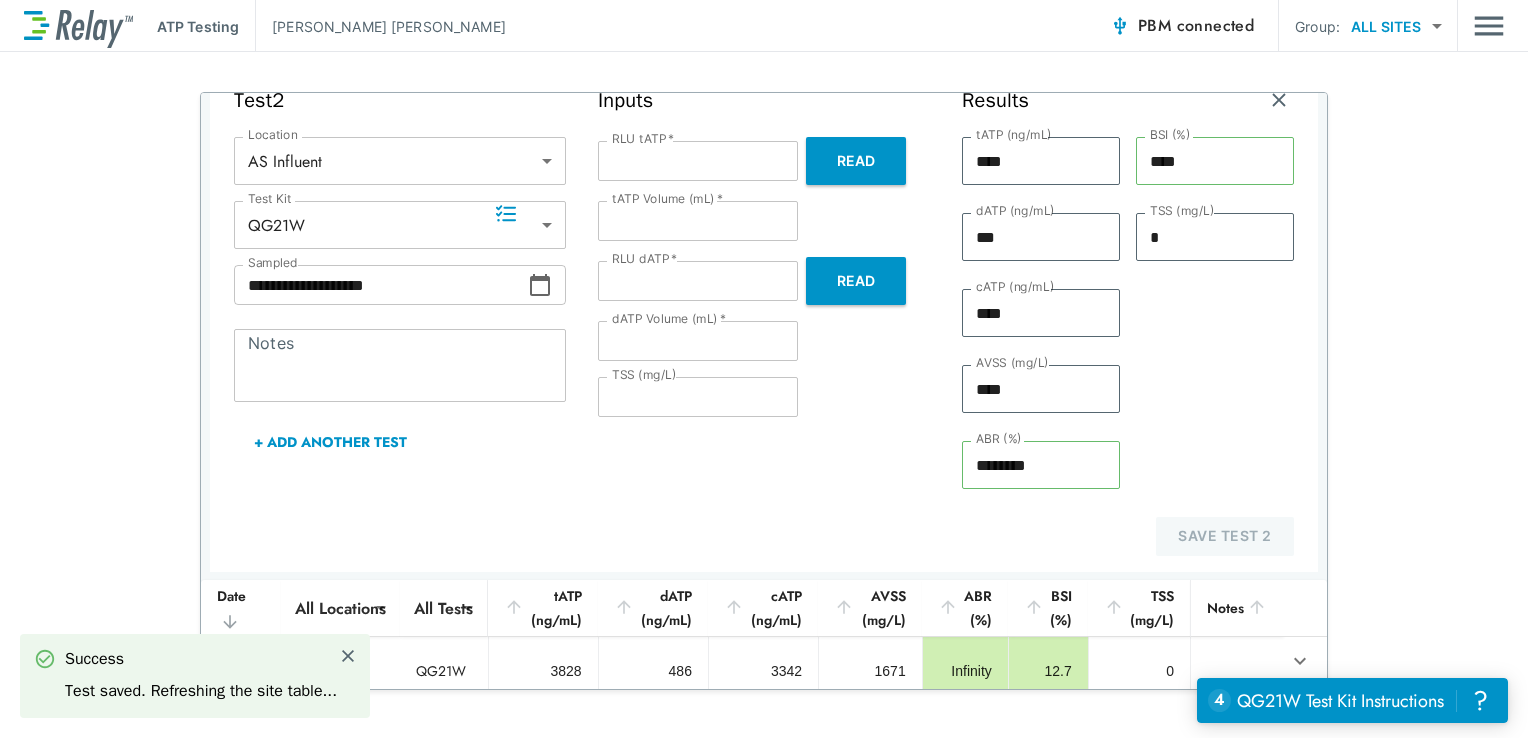 scroll, scrollTop: 237, scrollLeft: 0, axis: vertical 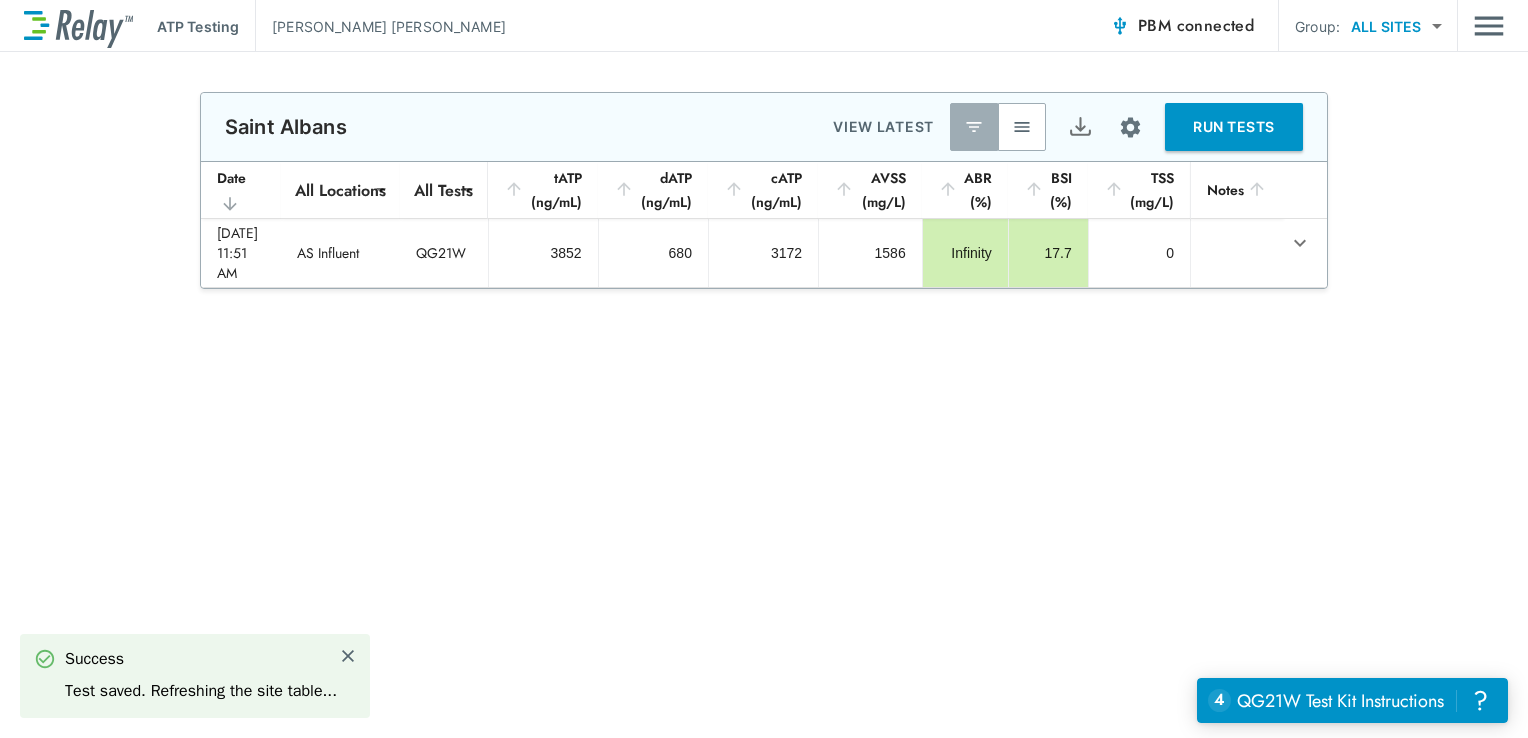 type on "****" 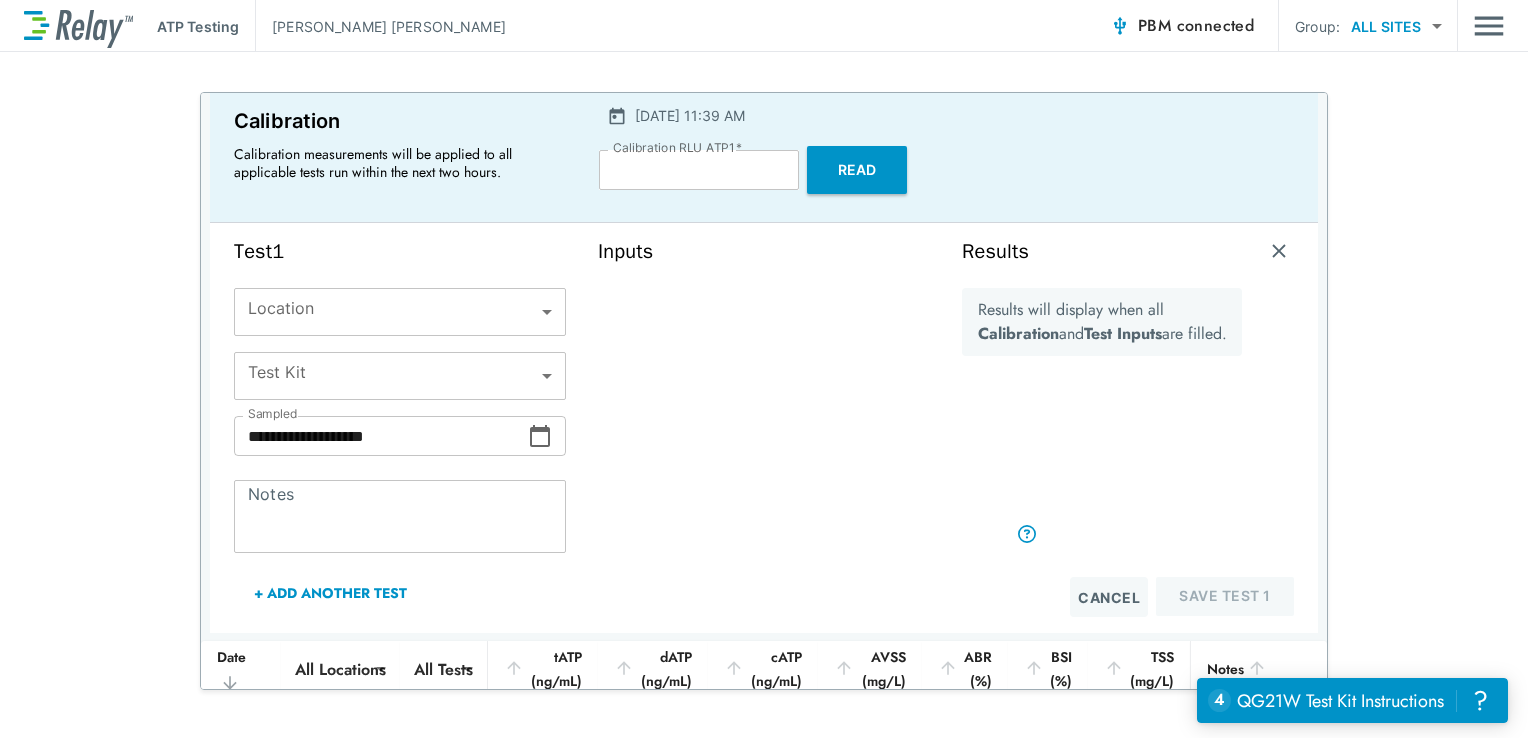 scroll, scrollTop: 148, scrollLeft: 0, axis: vertical 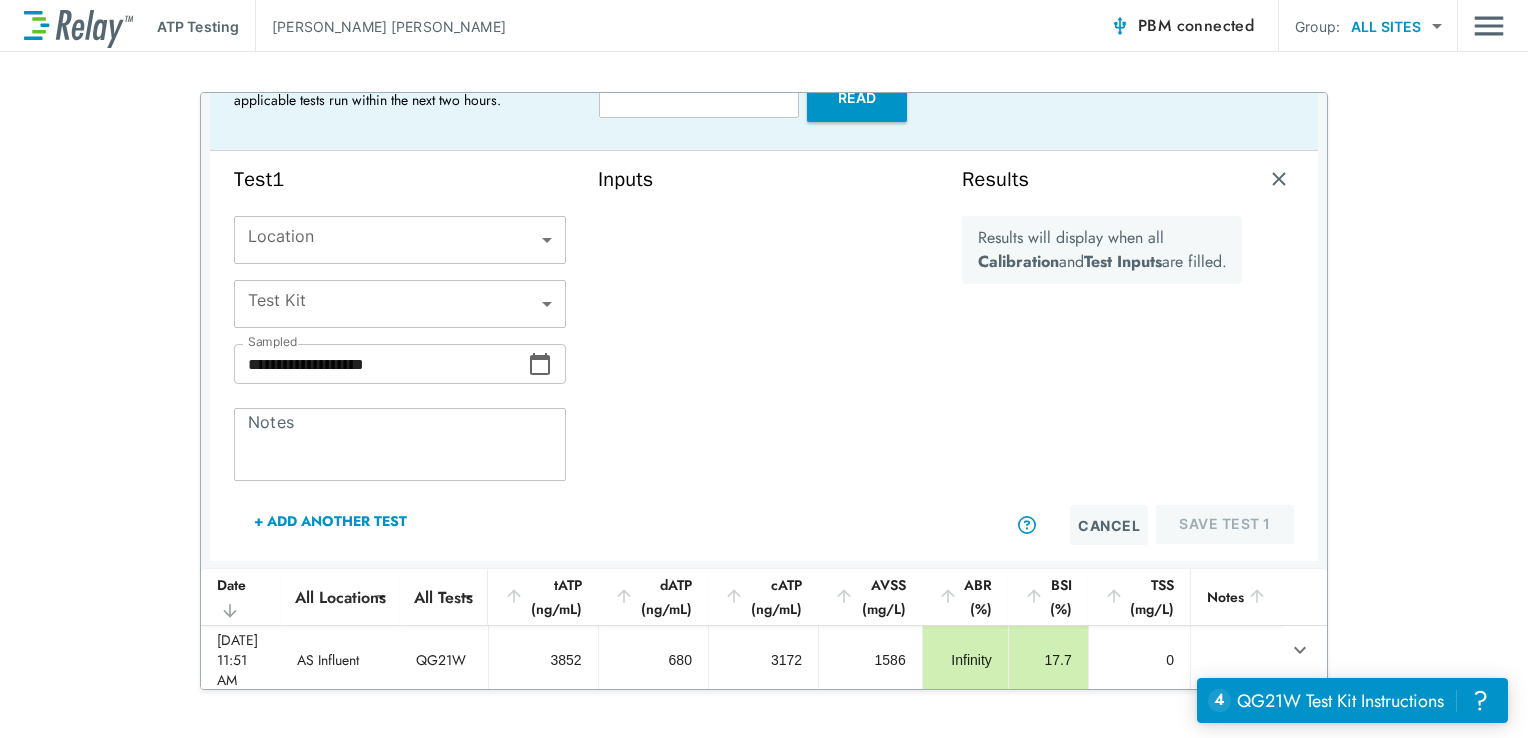 click on "**********" at bounding box center [764, 369] 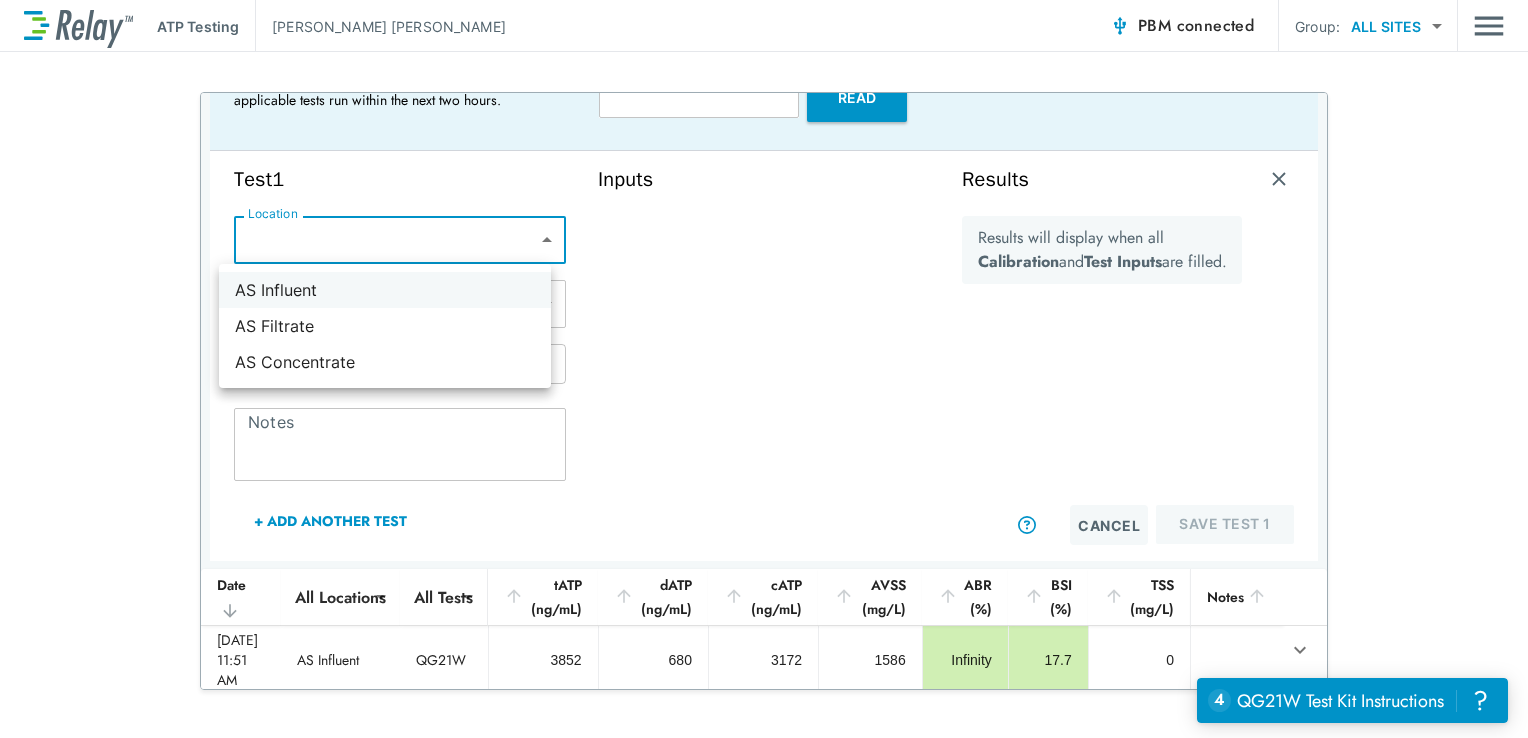 click on "AS Influent" at bounding box center [385, 290] 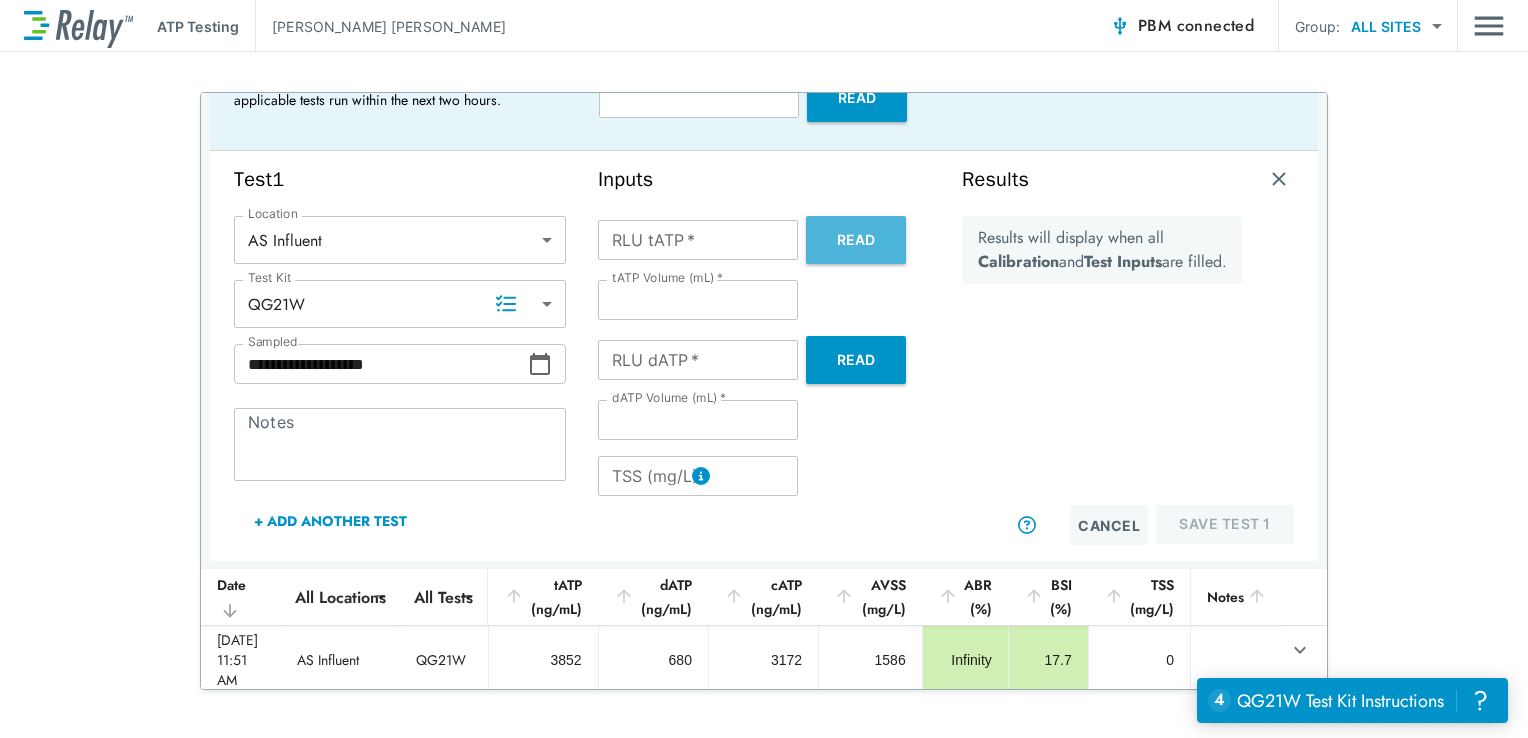click on "Read" at bounding box center [856, 240] 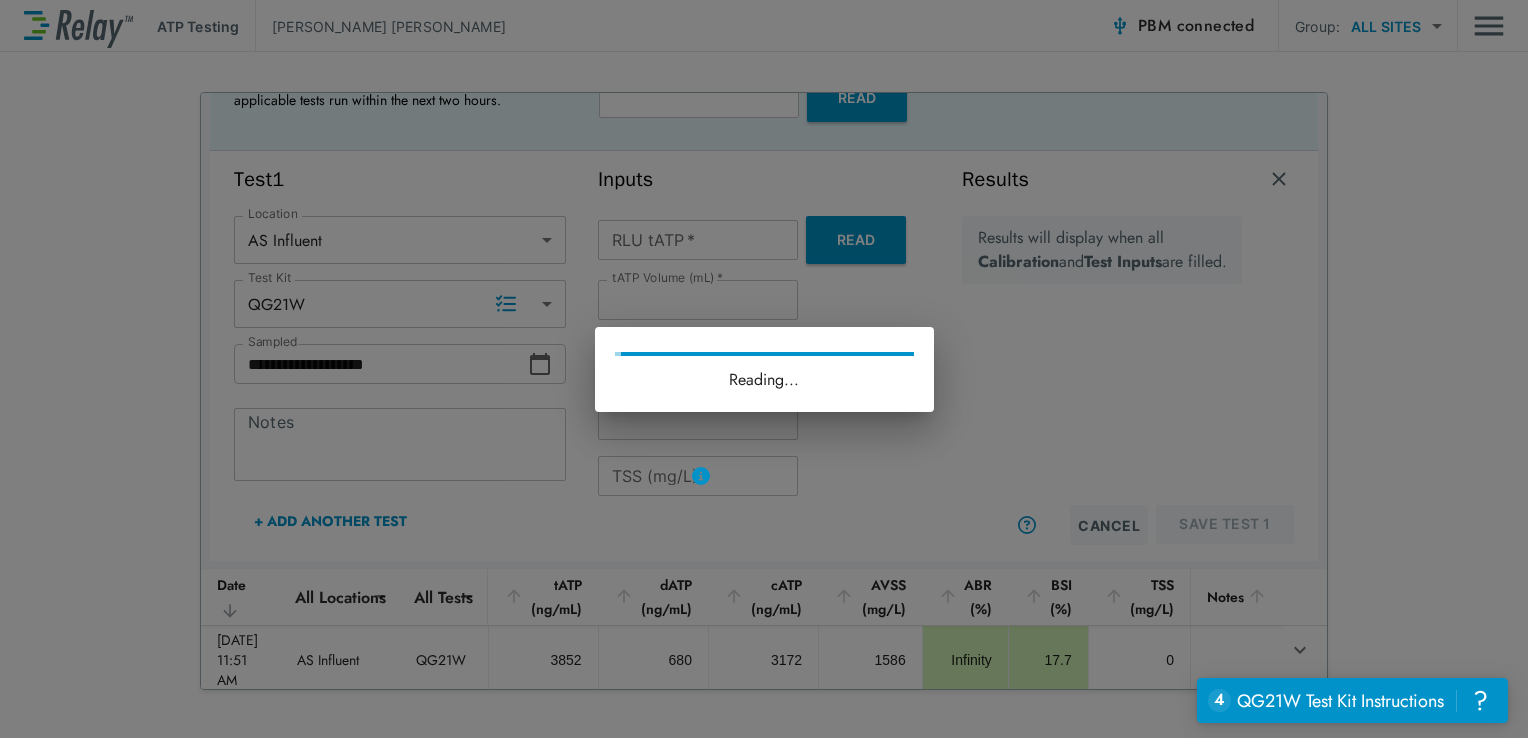 type on "******" 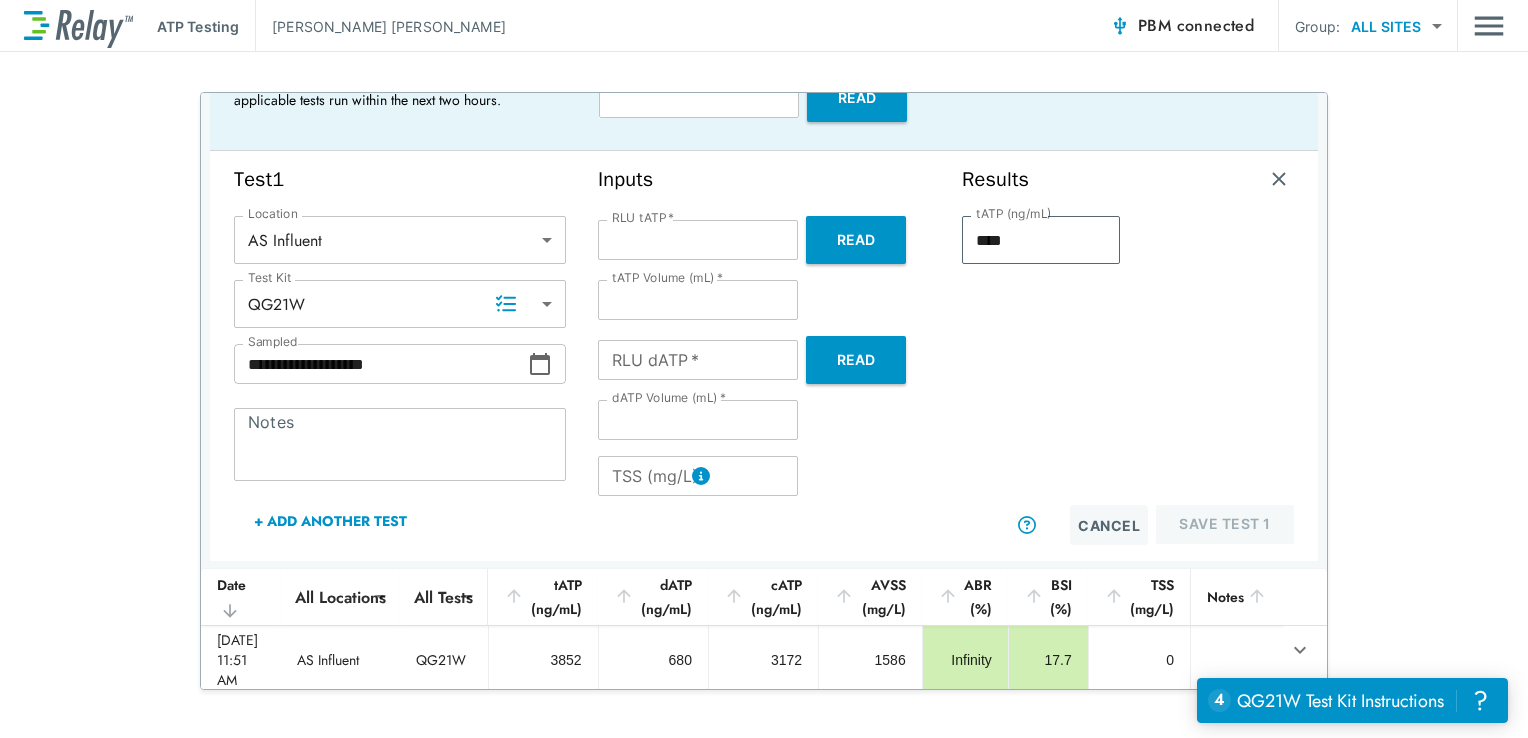 click on "Read" at bounding box center [856, 360] 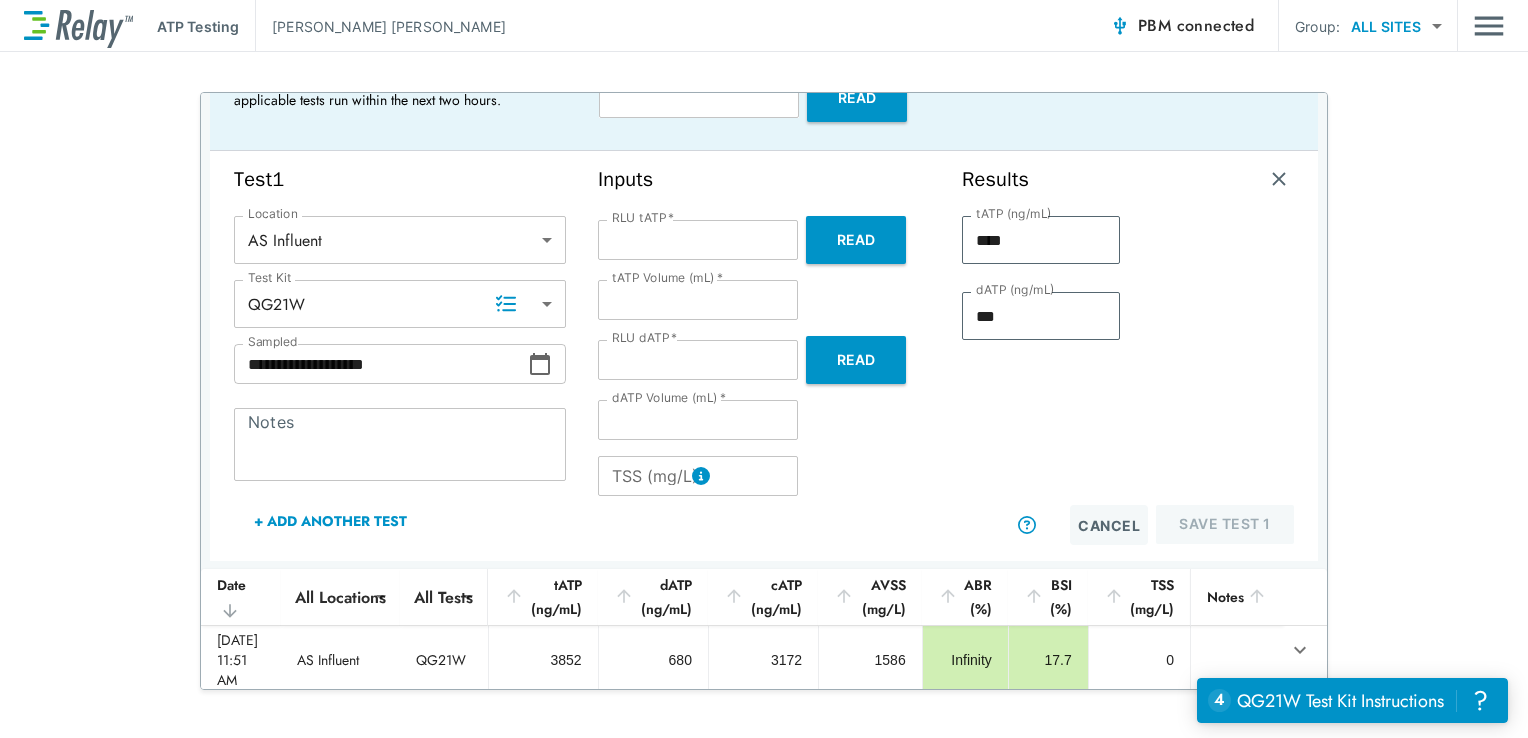 type on "****" 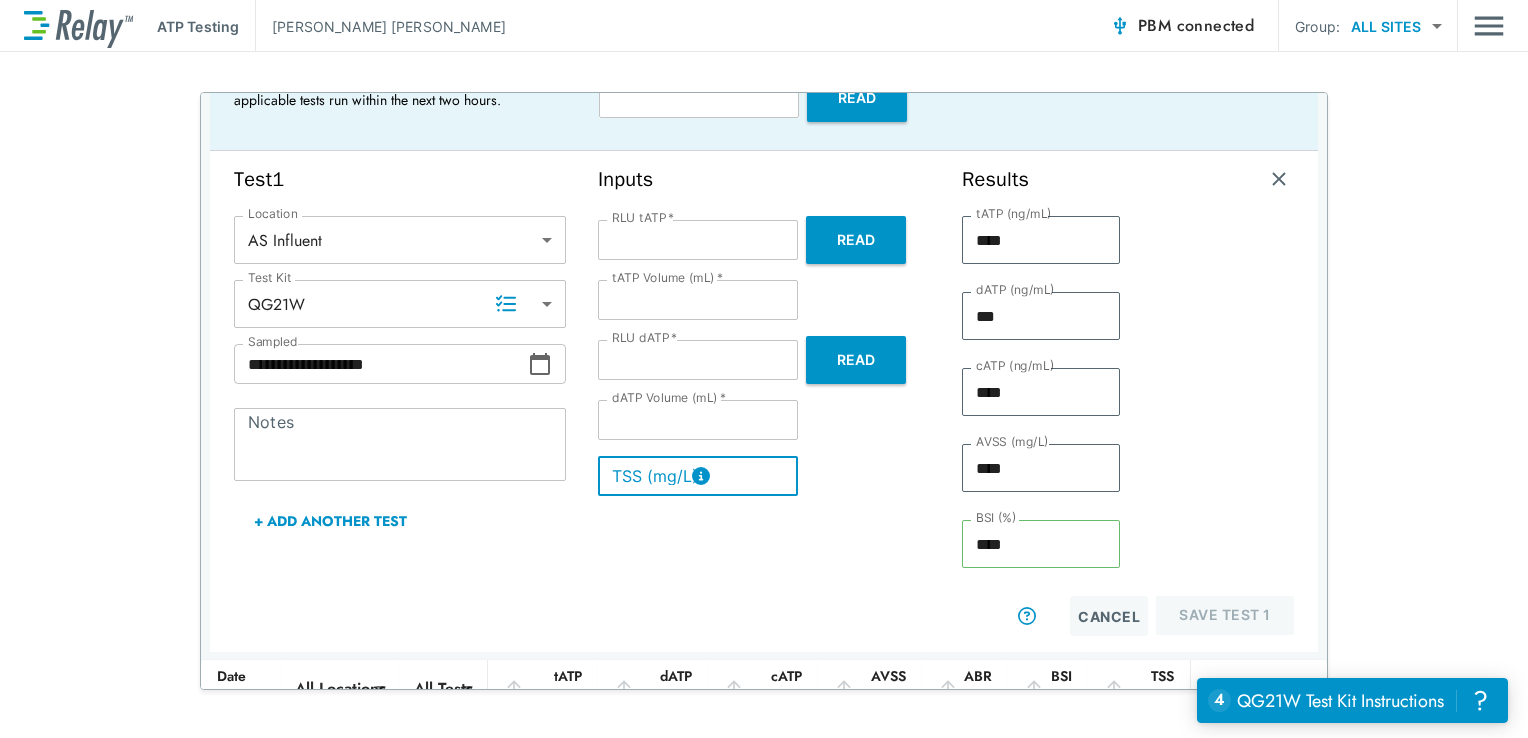 click on "TSS (mg/L)" at bounding box center [698, 476] 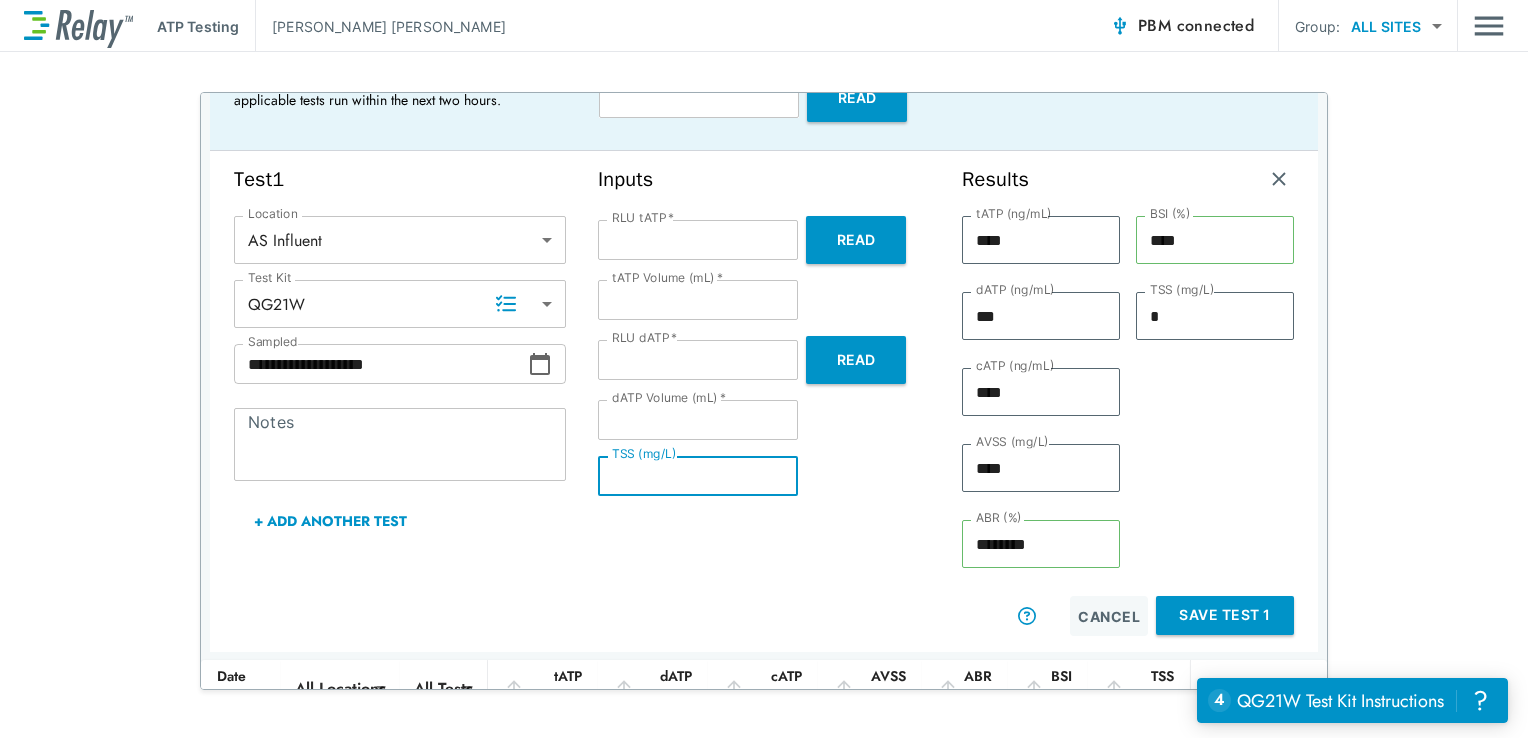 type on "*" 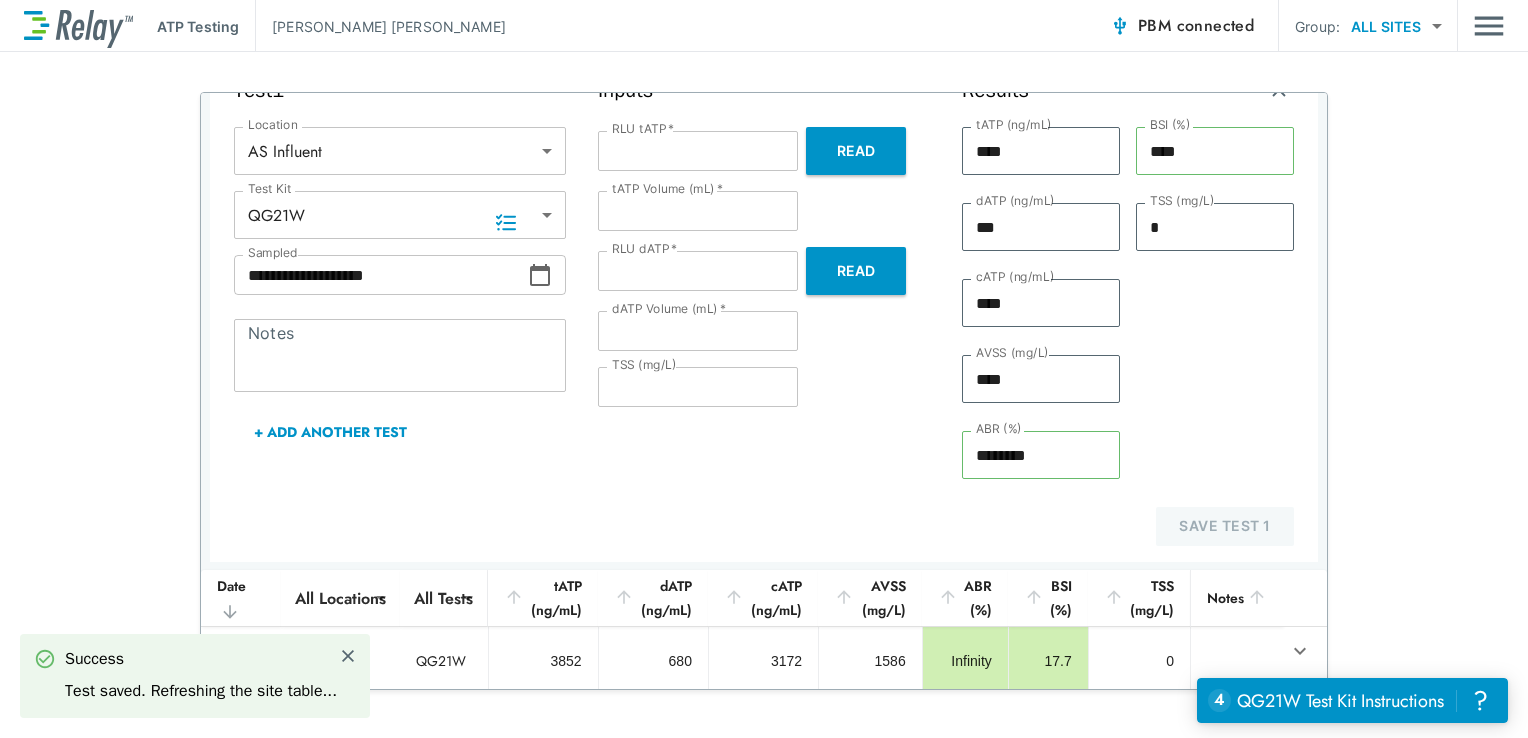 scroll, scrollTop: 0, scrollLeft: 0, axis: both 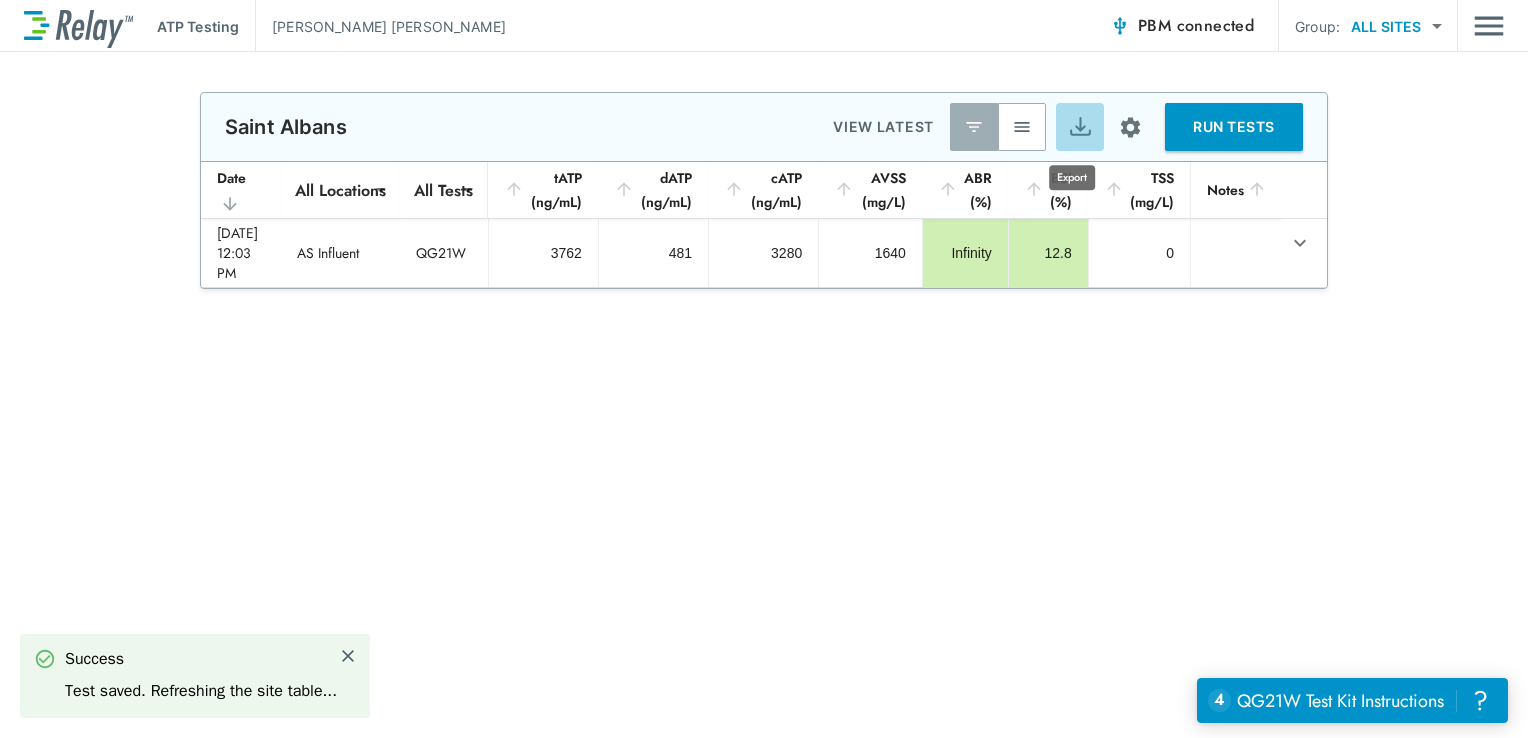click at bounding box center (1080, 127) 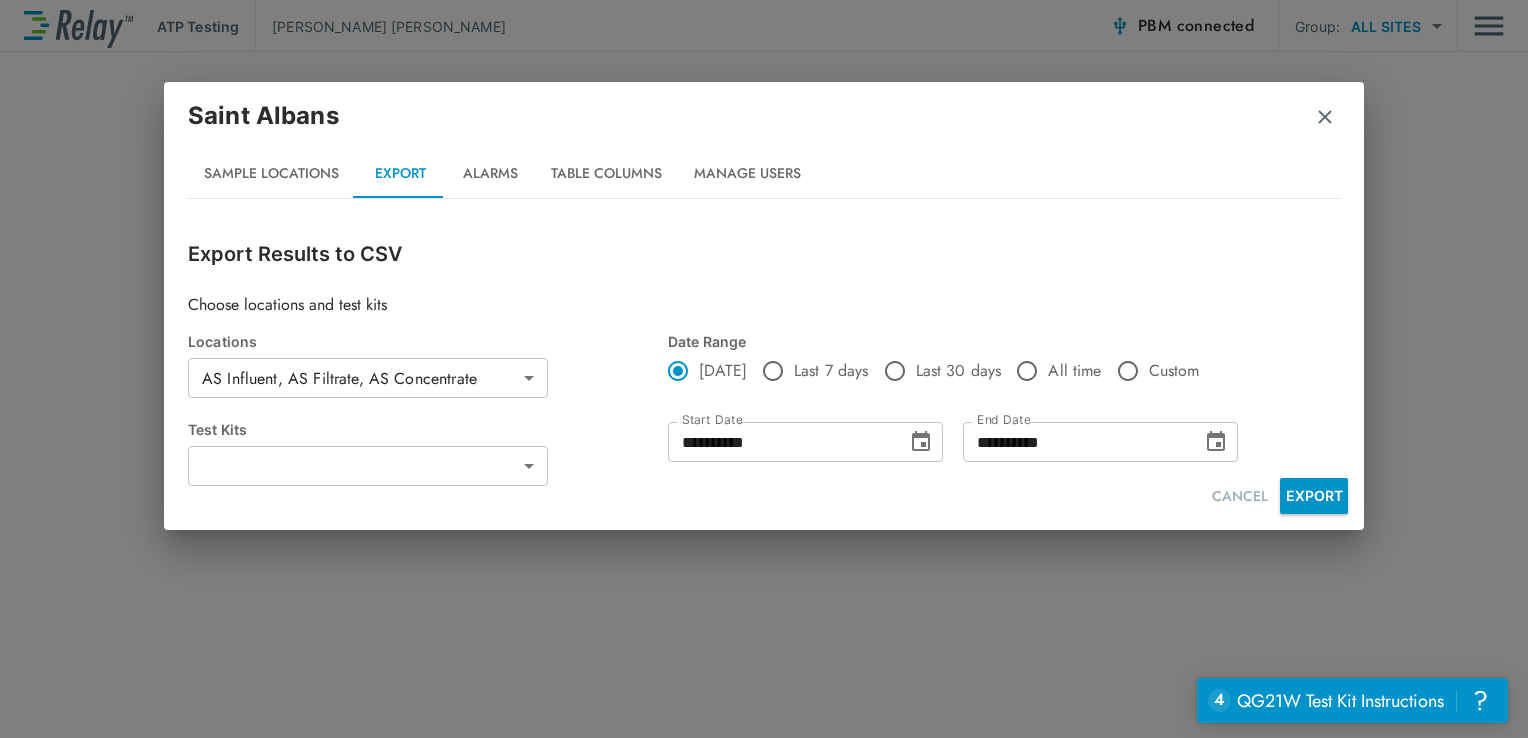 type on "*****" 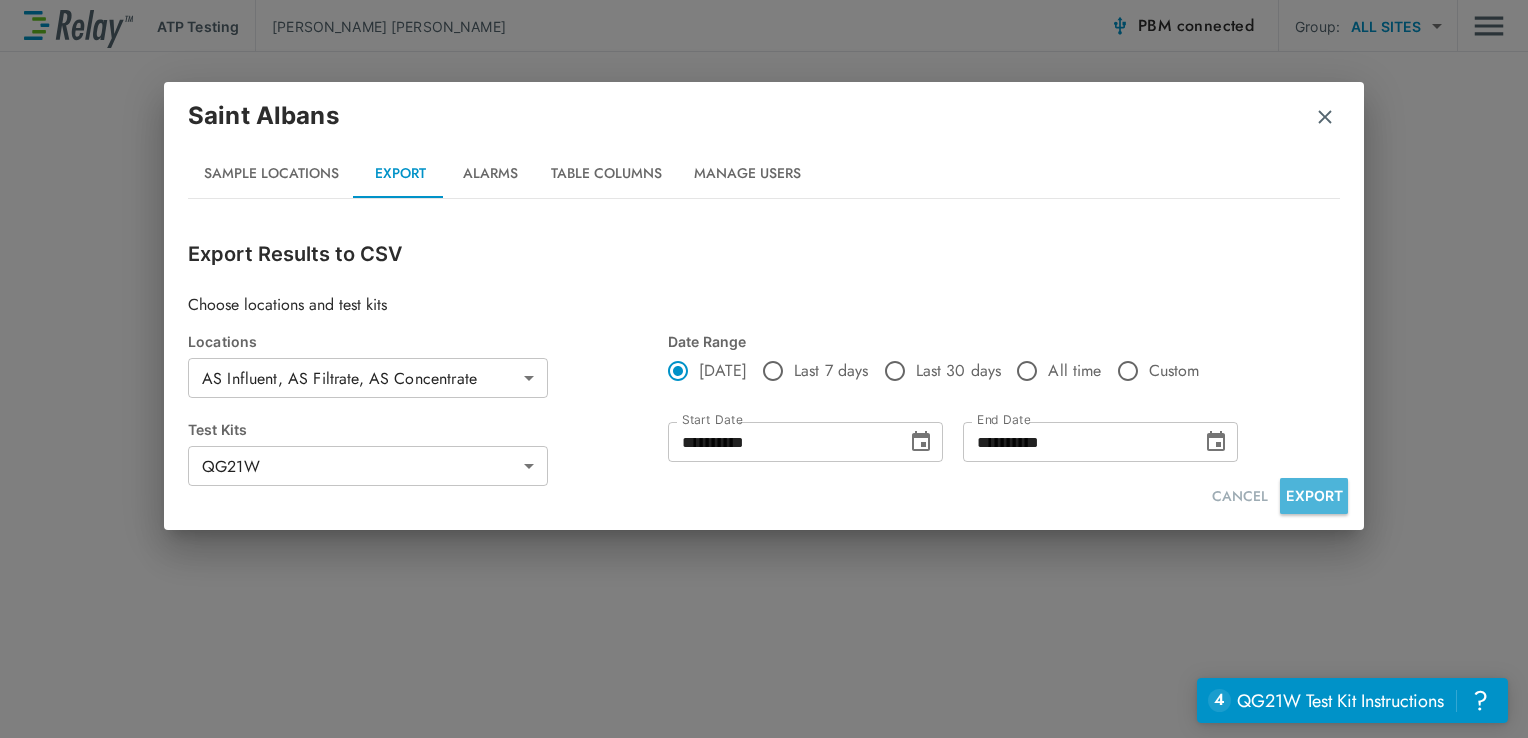 click on "EXPORT" at bounding box center [1314, 496] 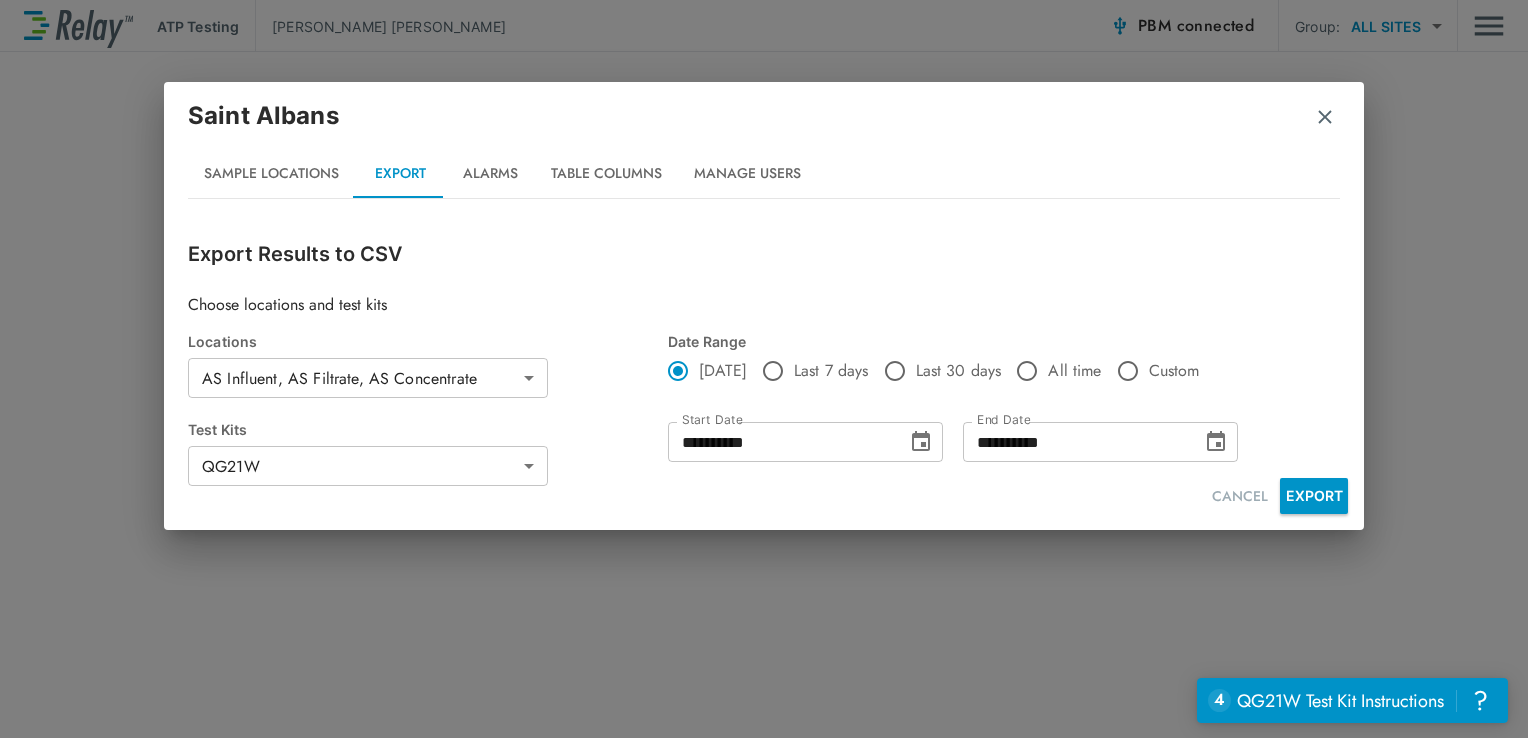 click on "Sample Locations Export Alarms Table Columns Manage Users" at bounding box center [764, 174] 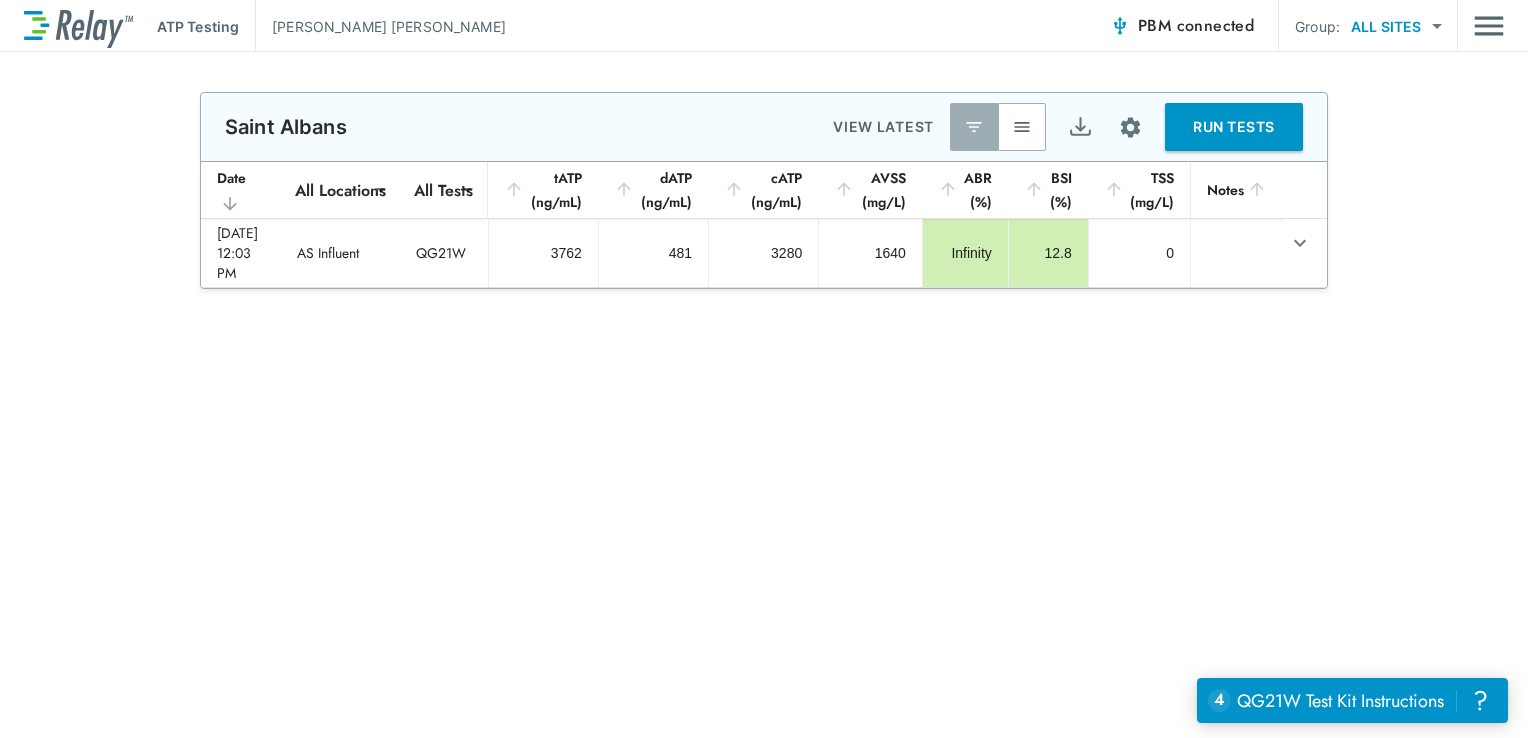 scroll, scrollTop: 0, scrollLeft: 0, axis: both 